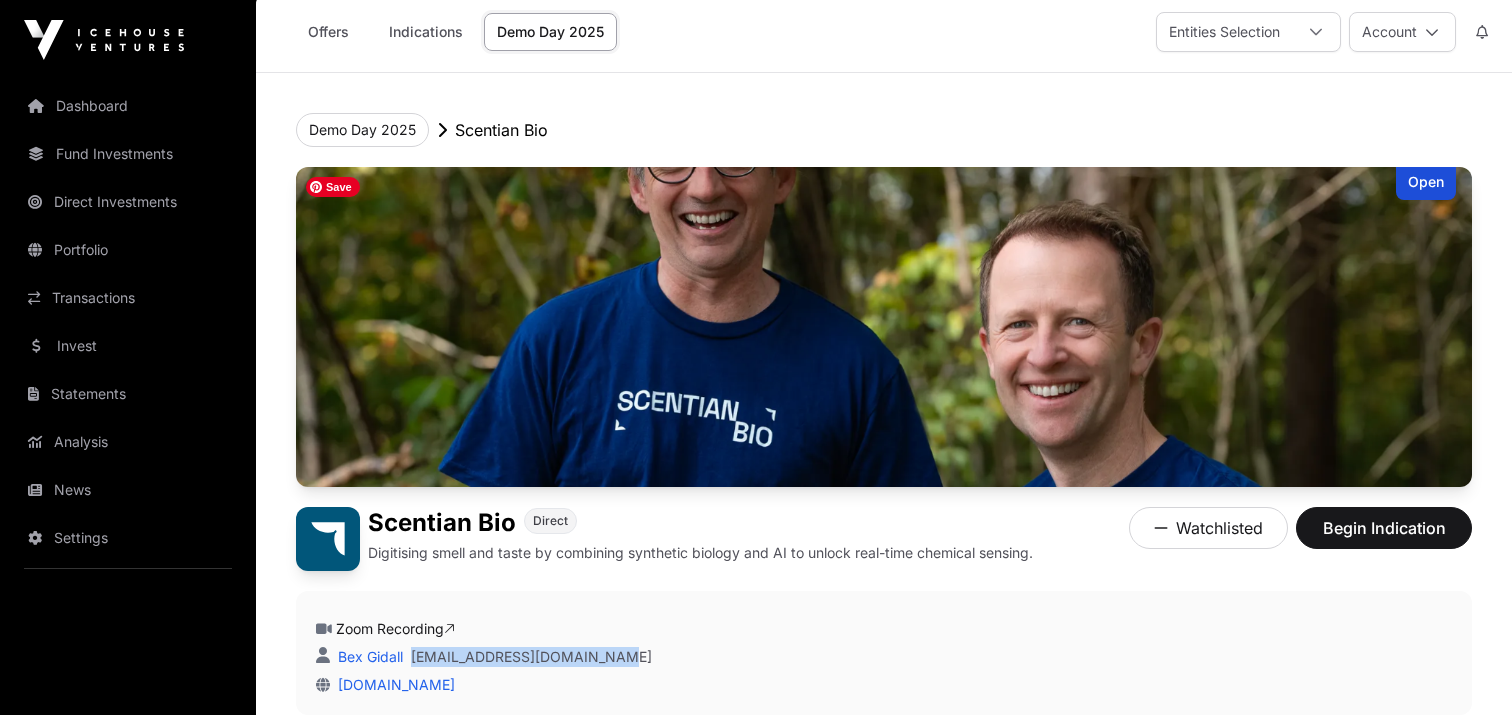 scroll, scrollTop: 0, scrollLeft: 0, axis: both 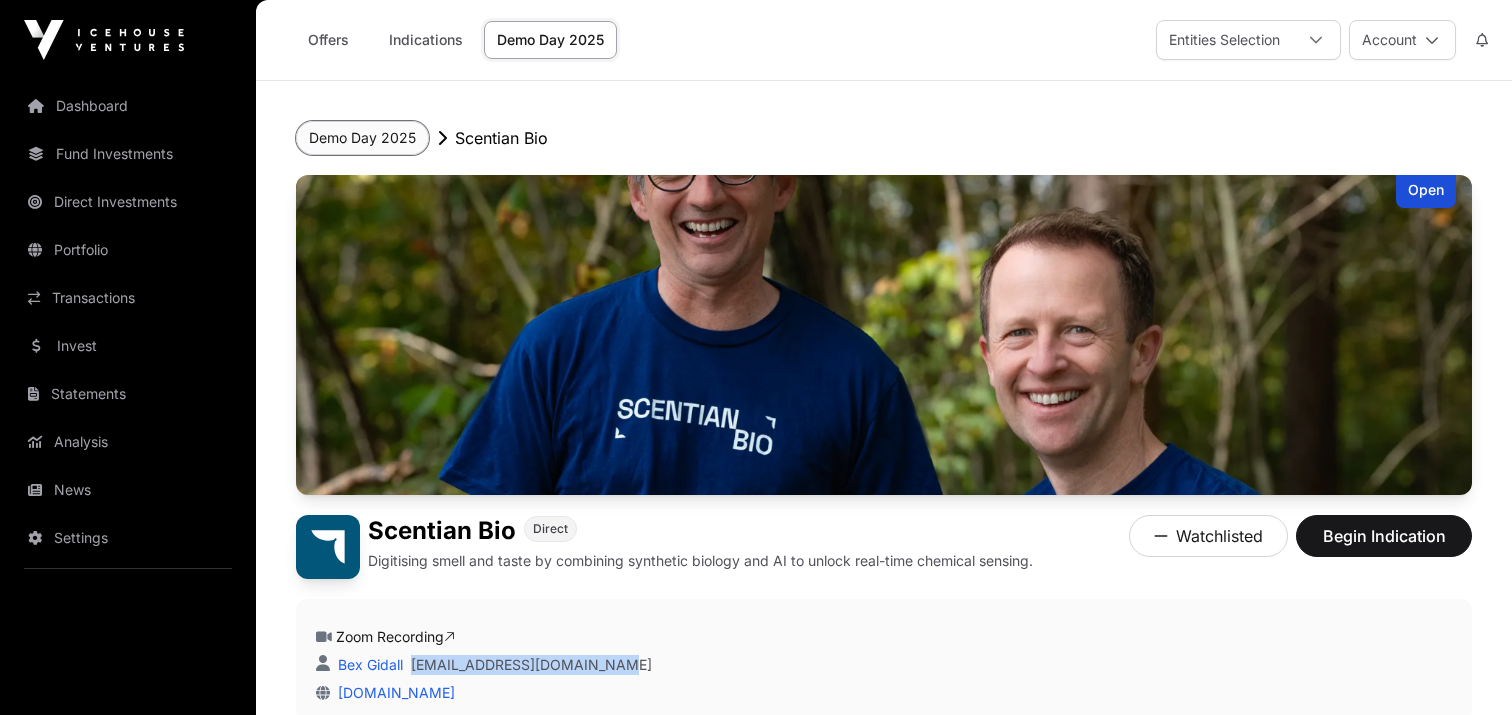 click on "Demo Day 2025" 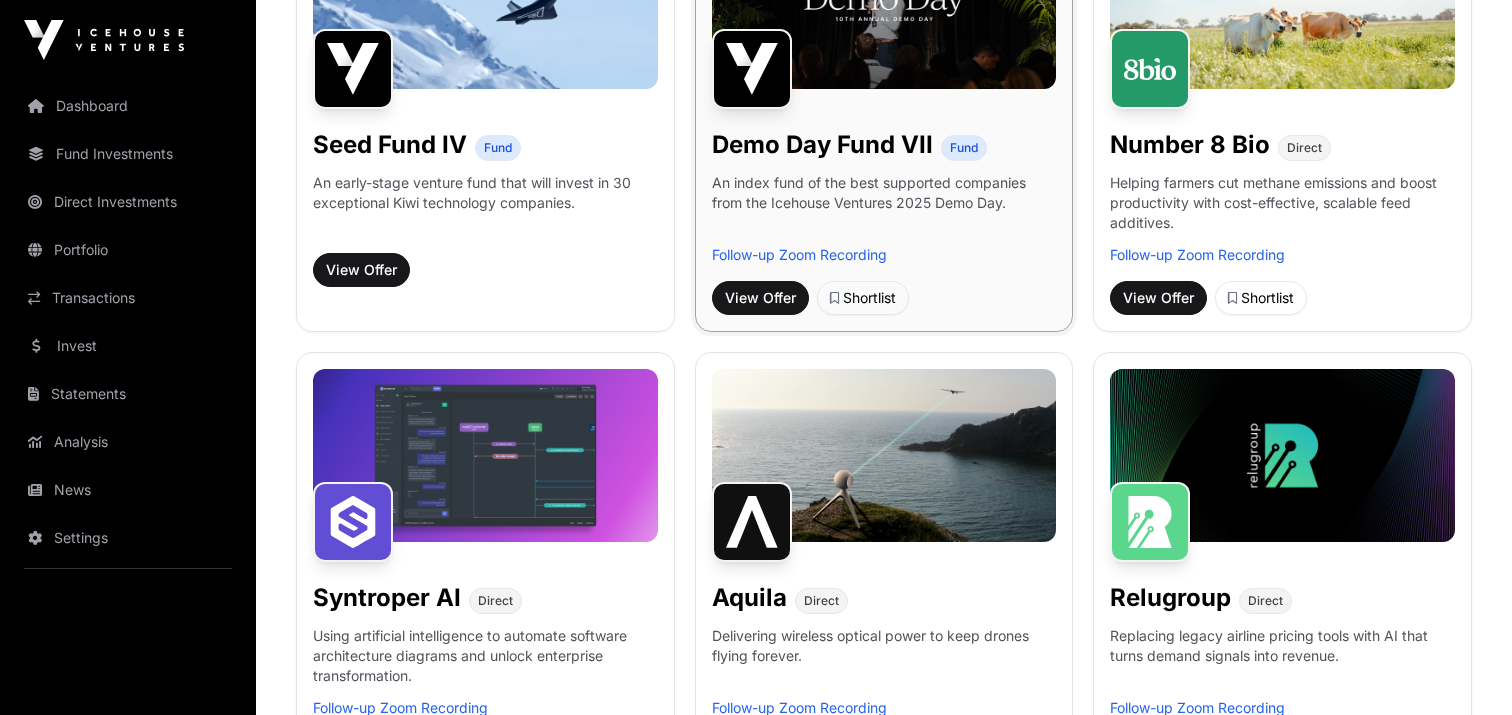 scroll, scrollTop: 298, scrollLeft: 0, axis: vertical 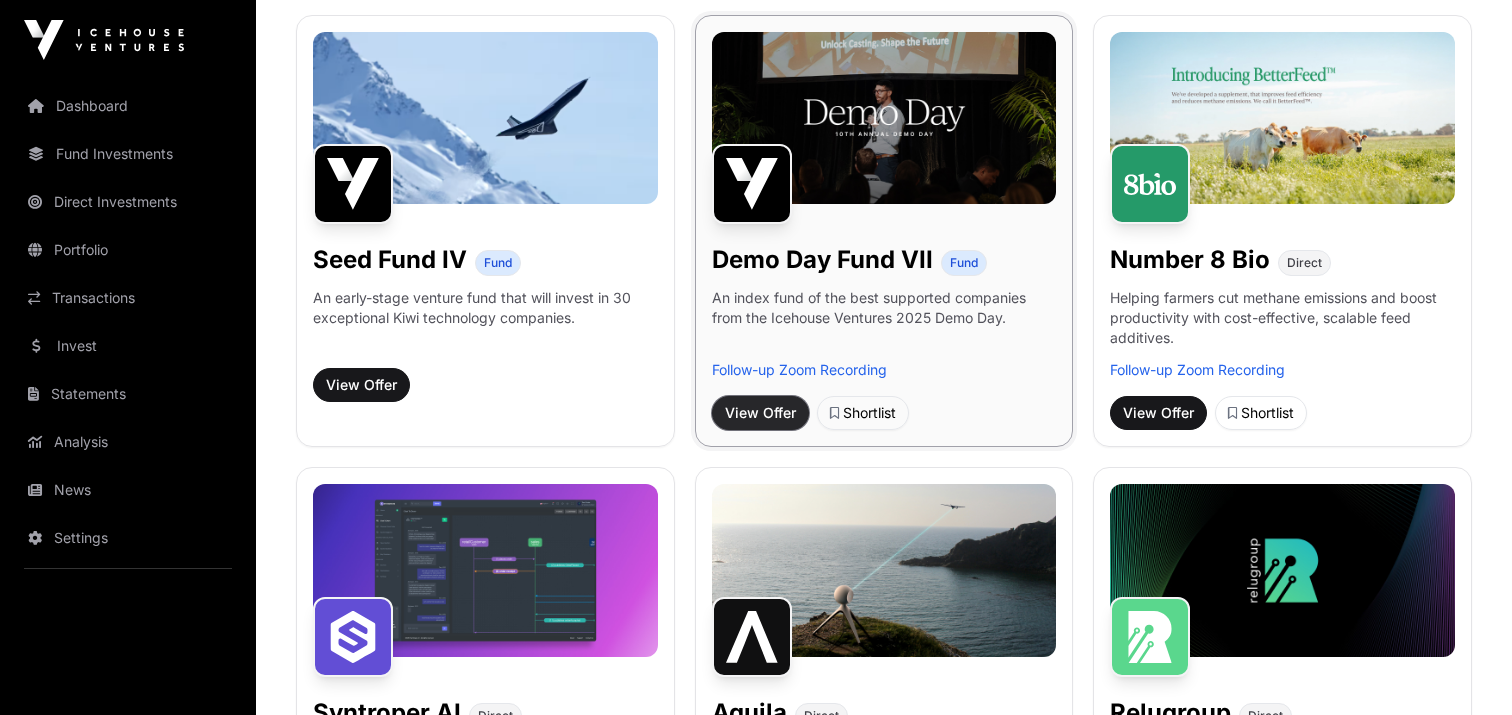 click on "View Offer" 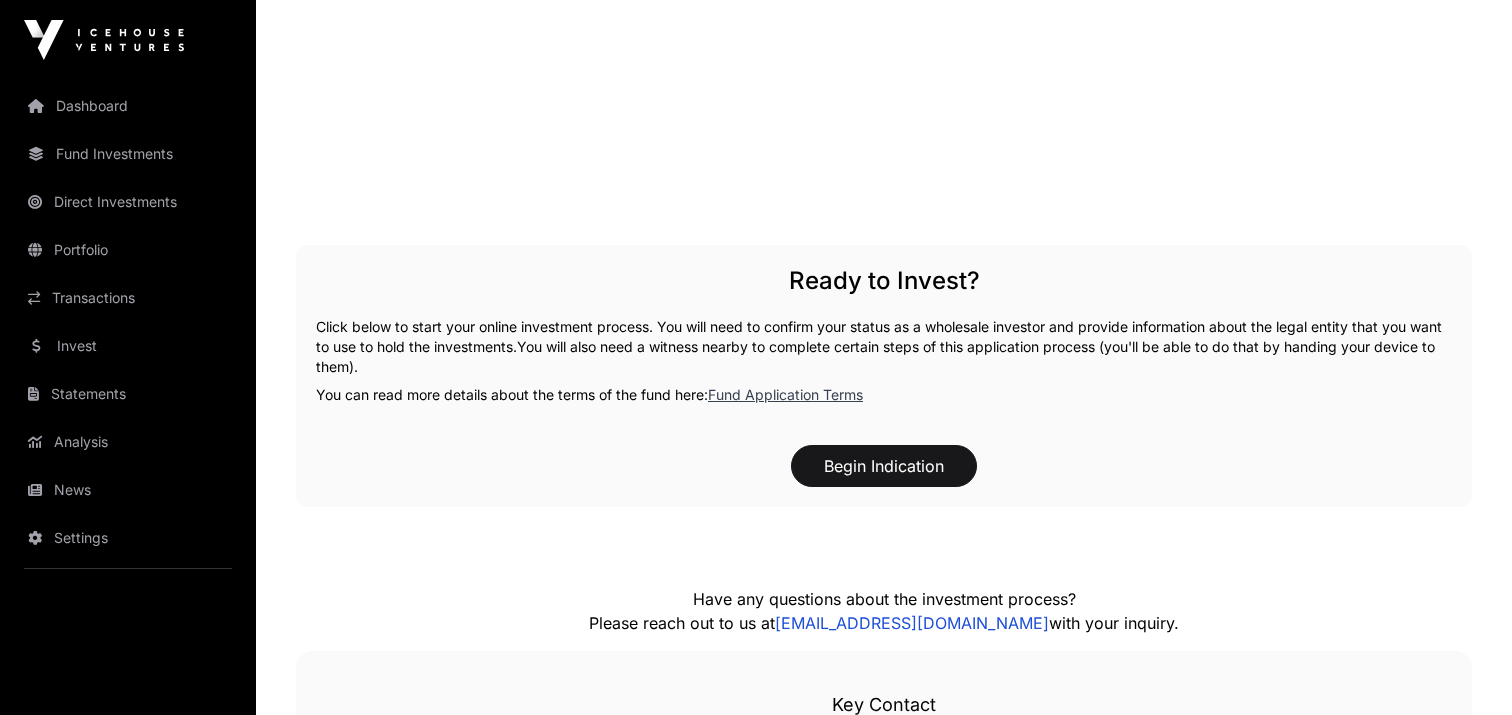 scroll, scrollTop: 2623, scrollLeft: 0, axis: vertical 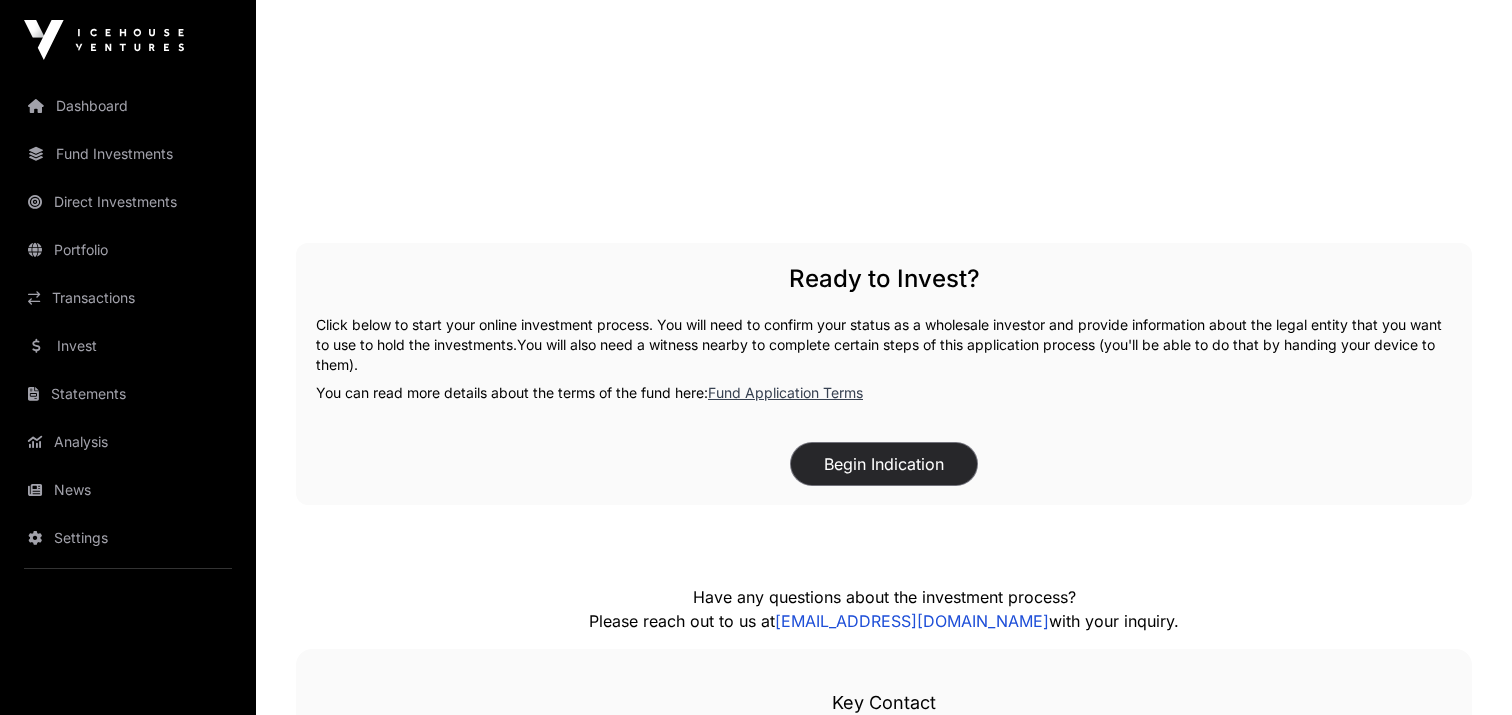 click on "Begin Indication" 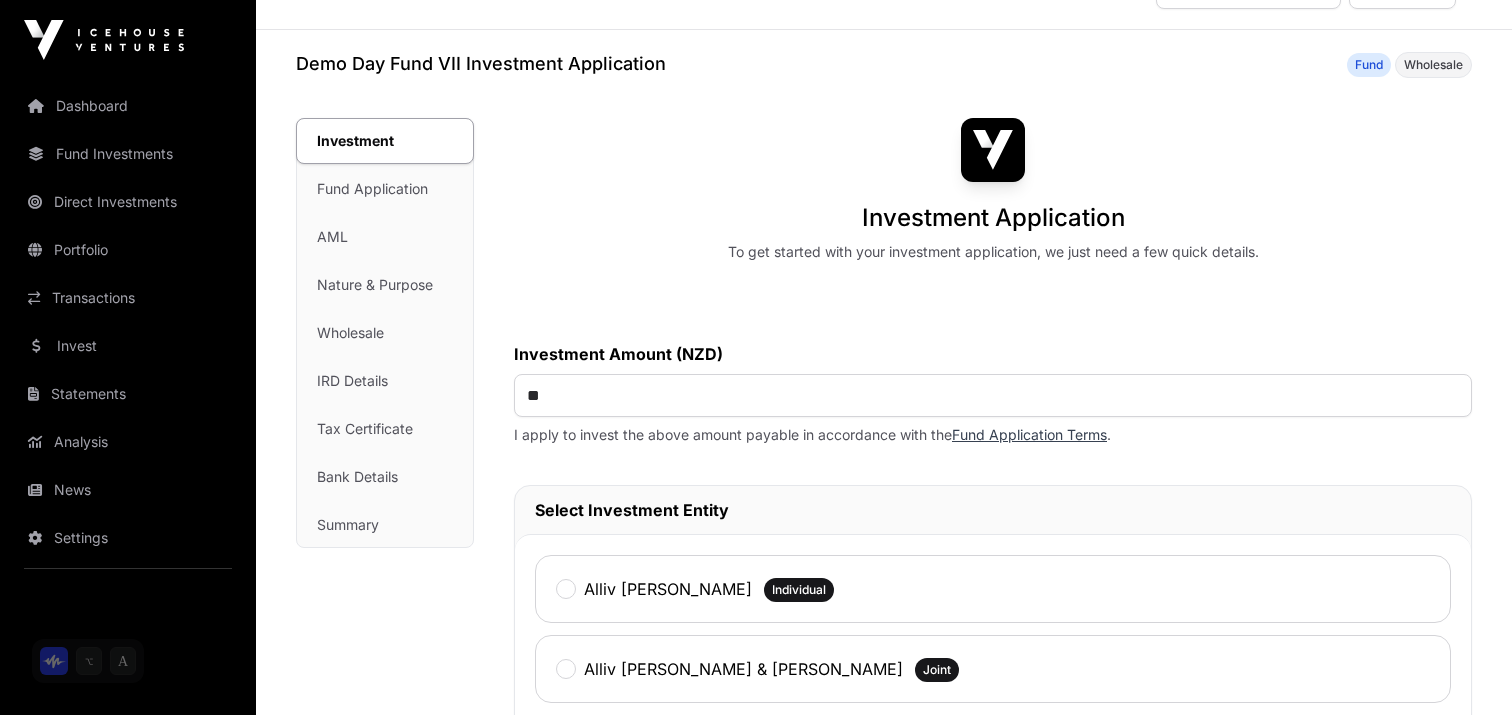 scroll, scrollTop: 62, scrollLeft: 0, axis: vertical 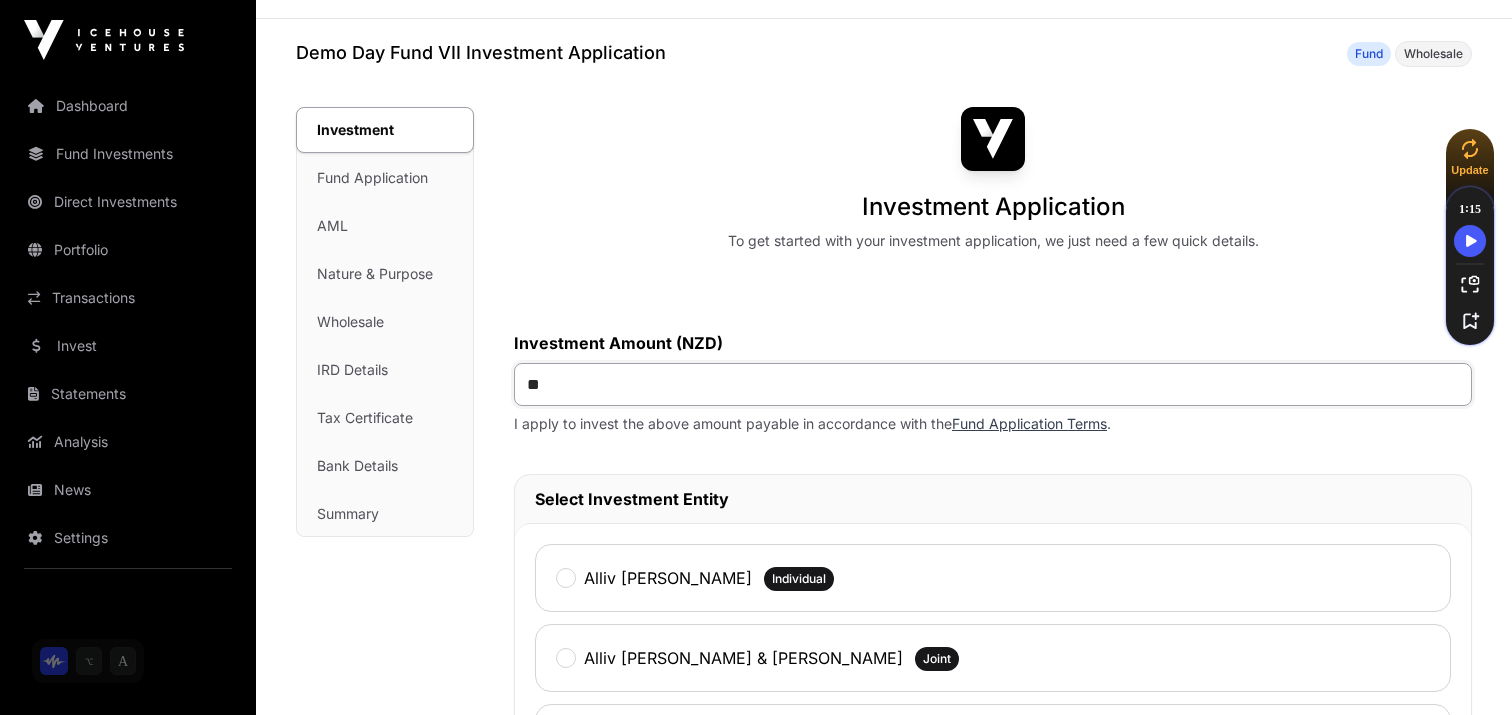 click on "**" 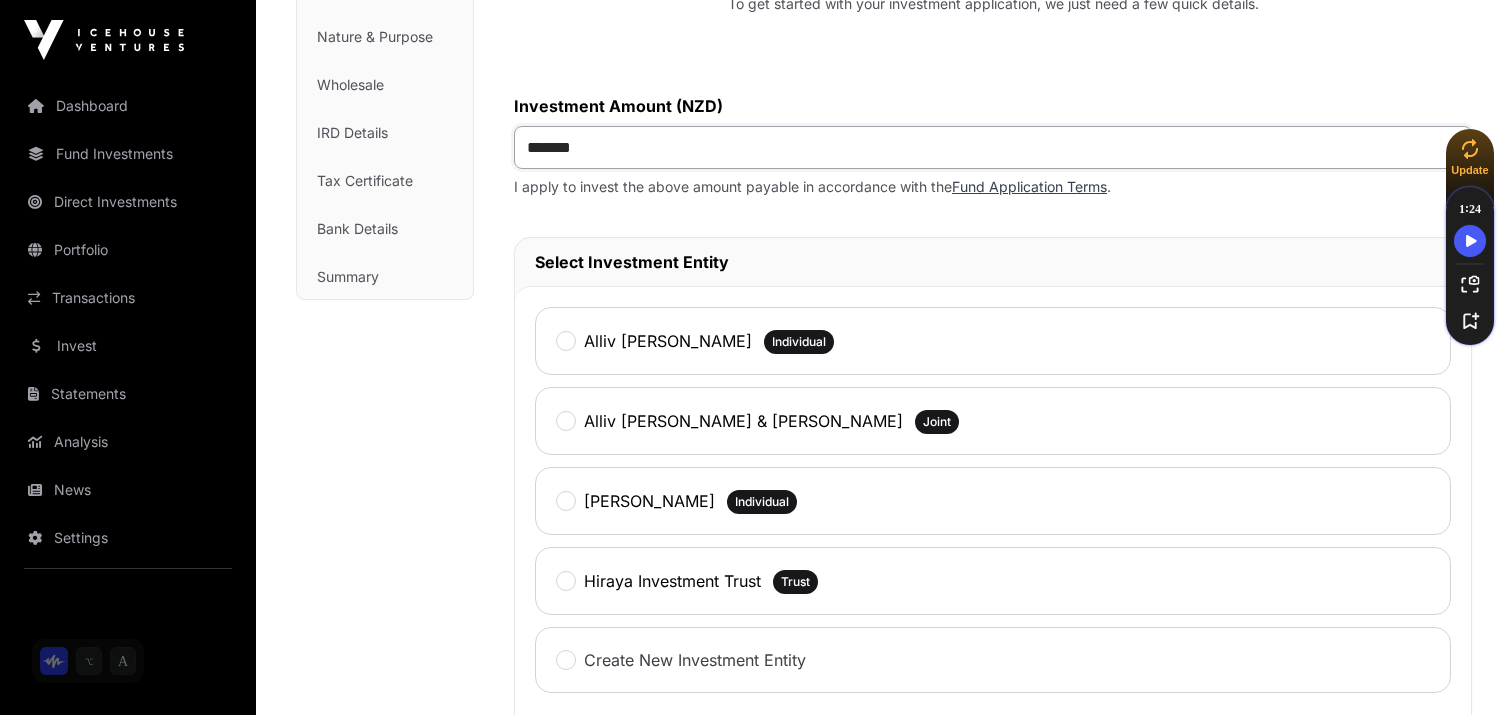 scroll, scrollTop: 329, scrollLeft: 0, axis: vertical 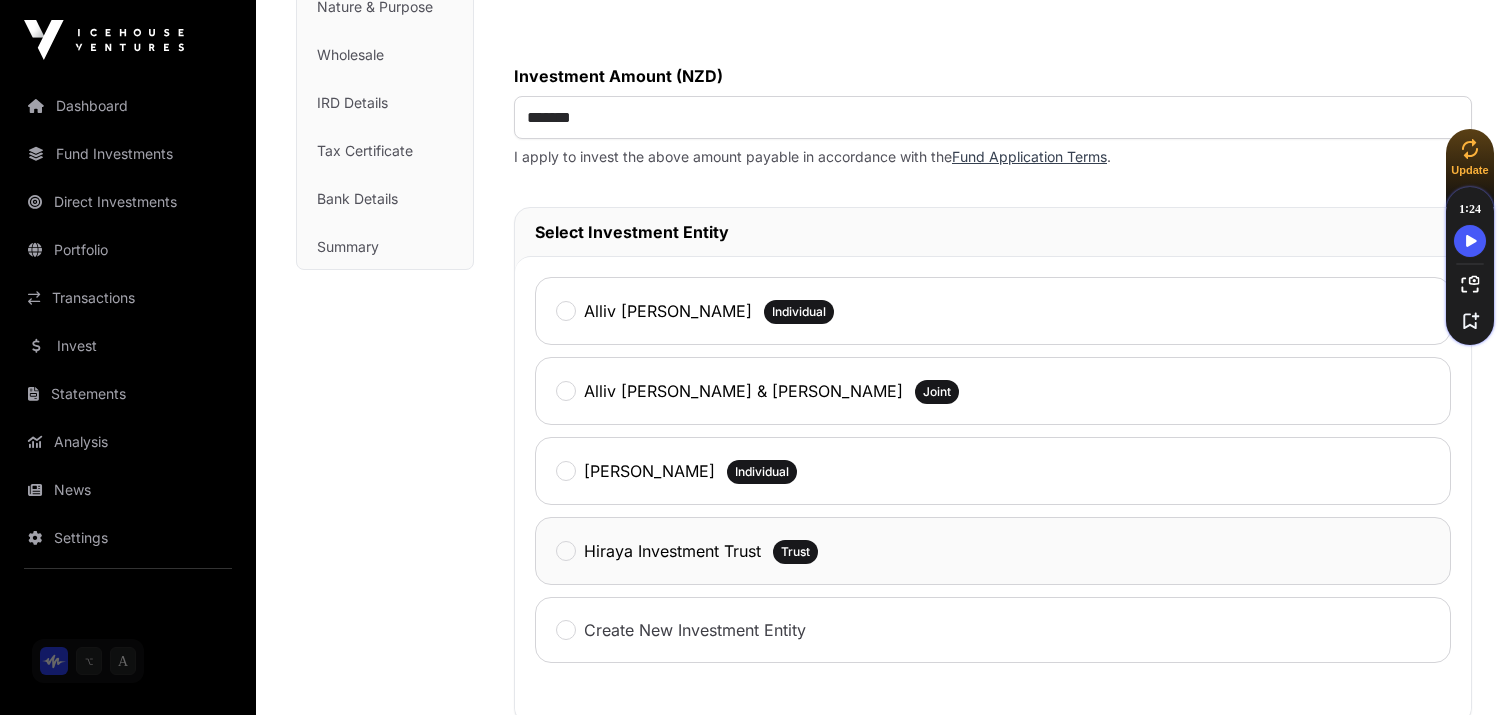 click on "Hiraya Investment Trust" 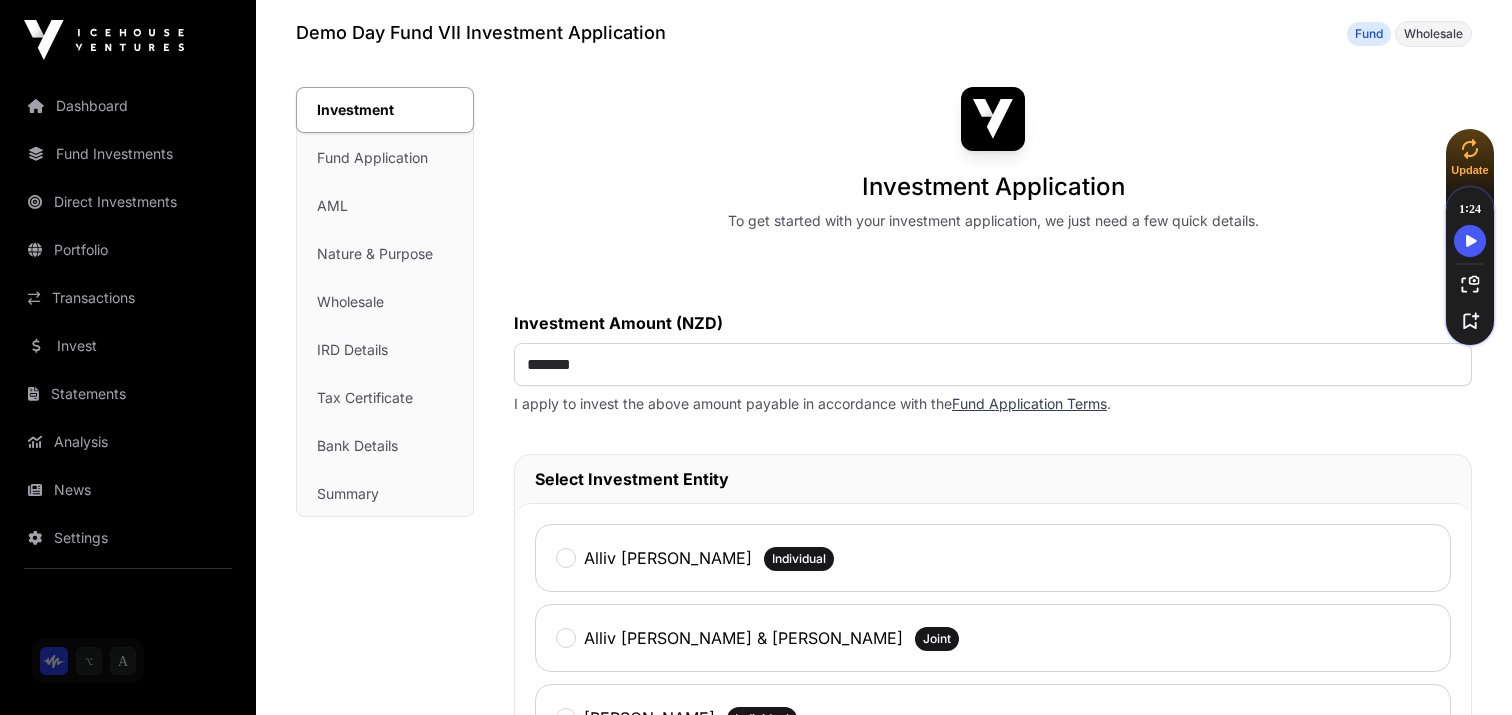 scroll, scrollTop: 0, scrollLeft: 0, axis: both 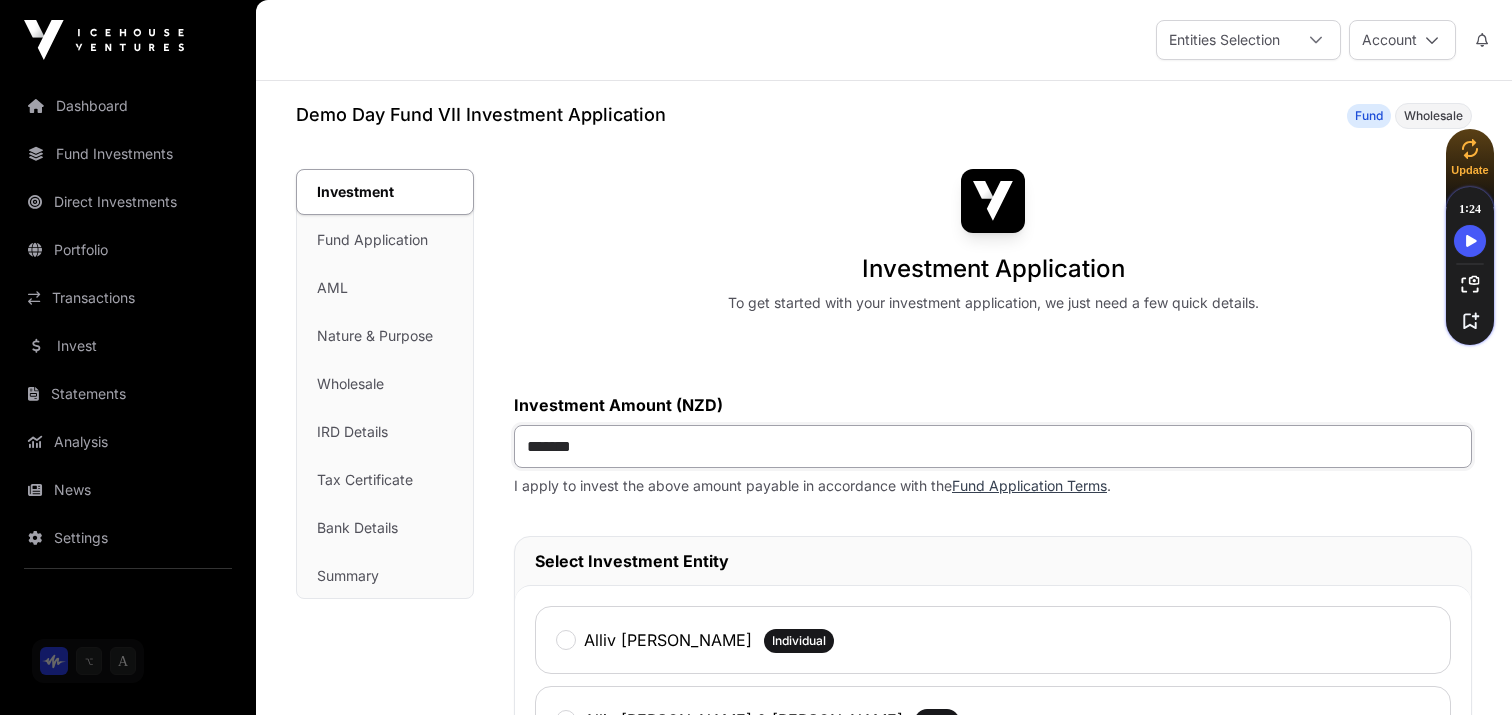 drag, startPoint x: 662, startPoint y: 468, endPoint x: 539, endPoint y: 449, distance: 124.45883 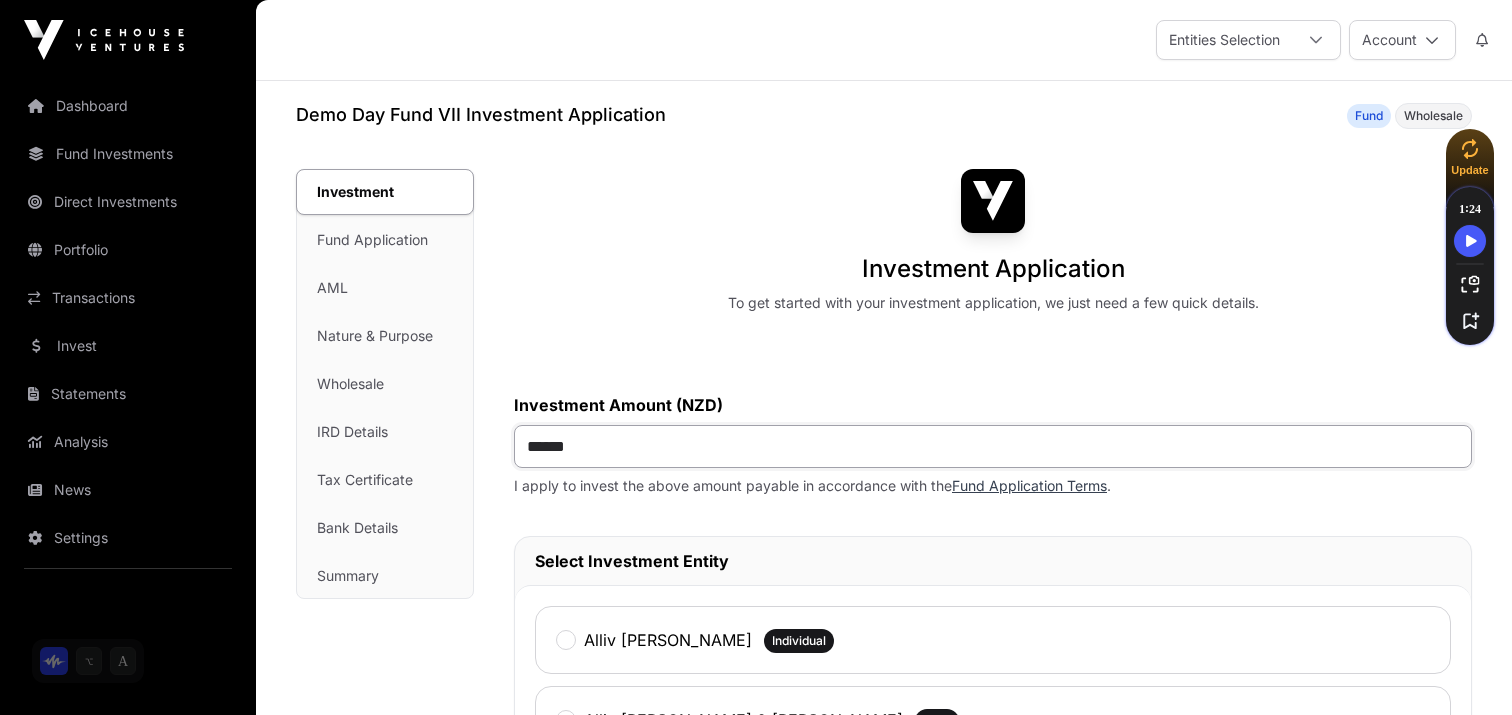 type on "*******" 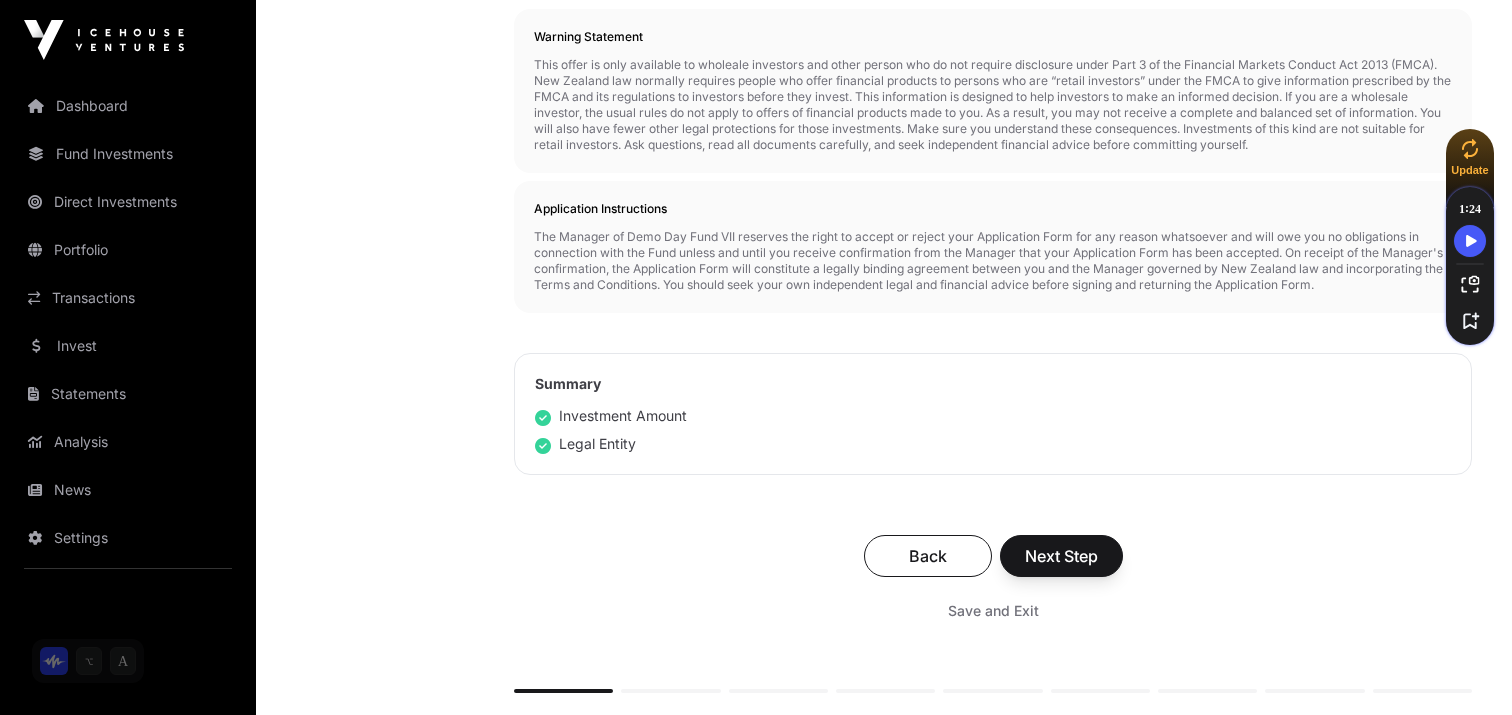 scroll, scrollTop: 1290, scrollLeft: 0, axis: vertical 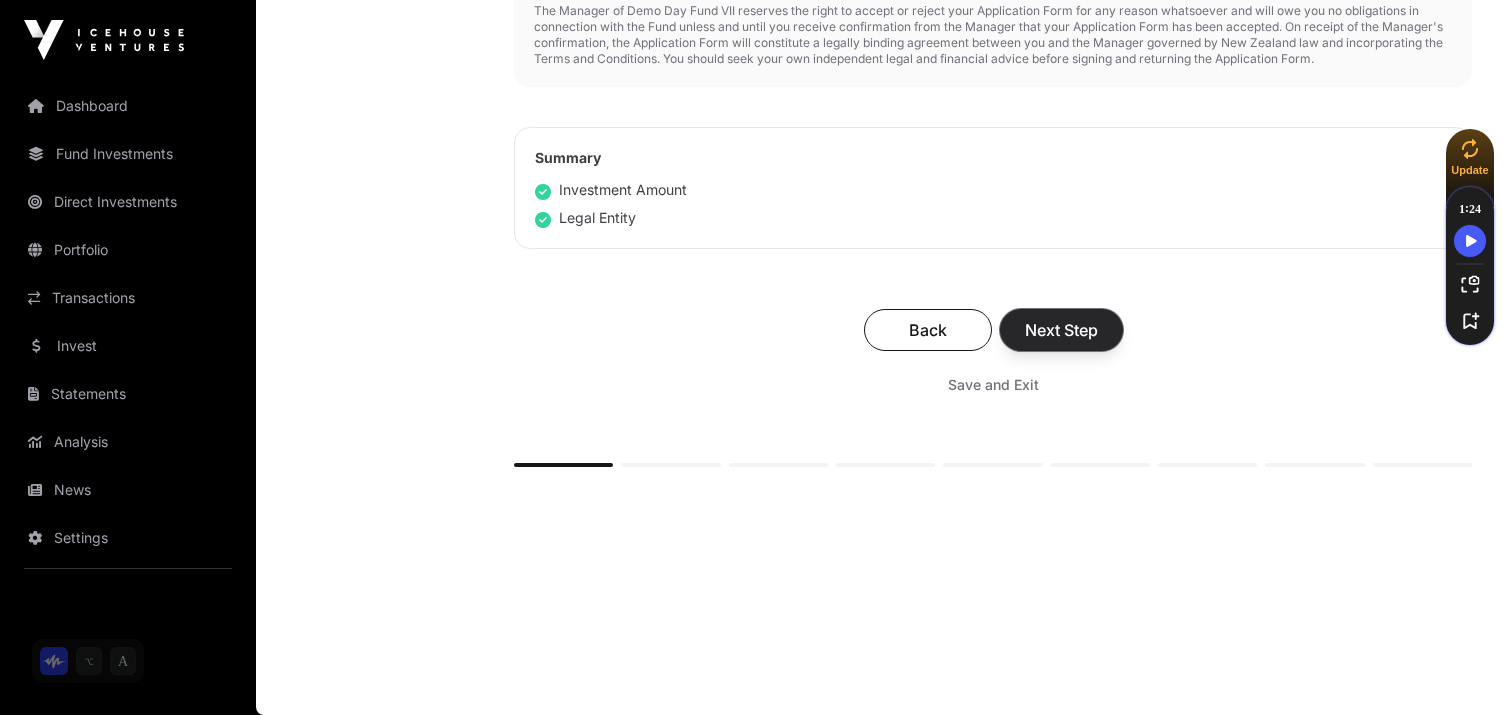 click on "Next Step" 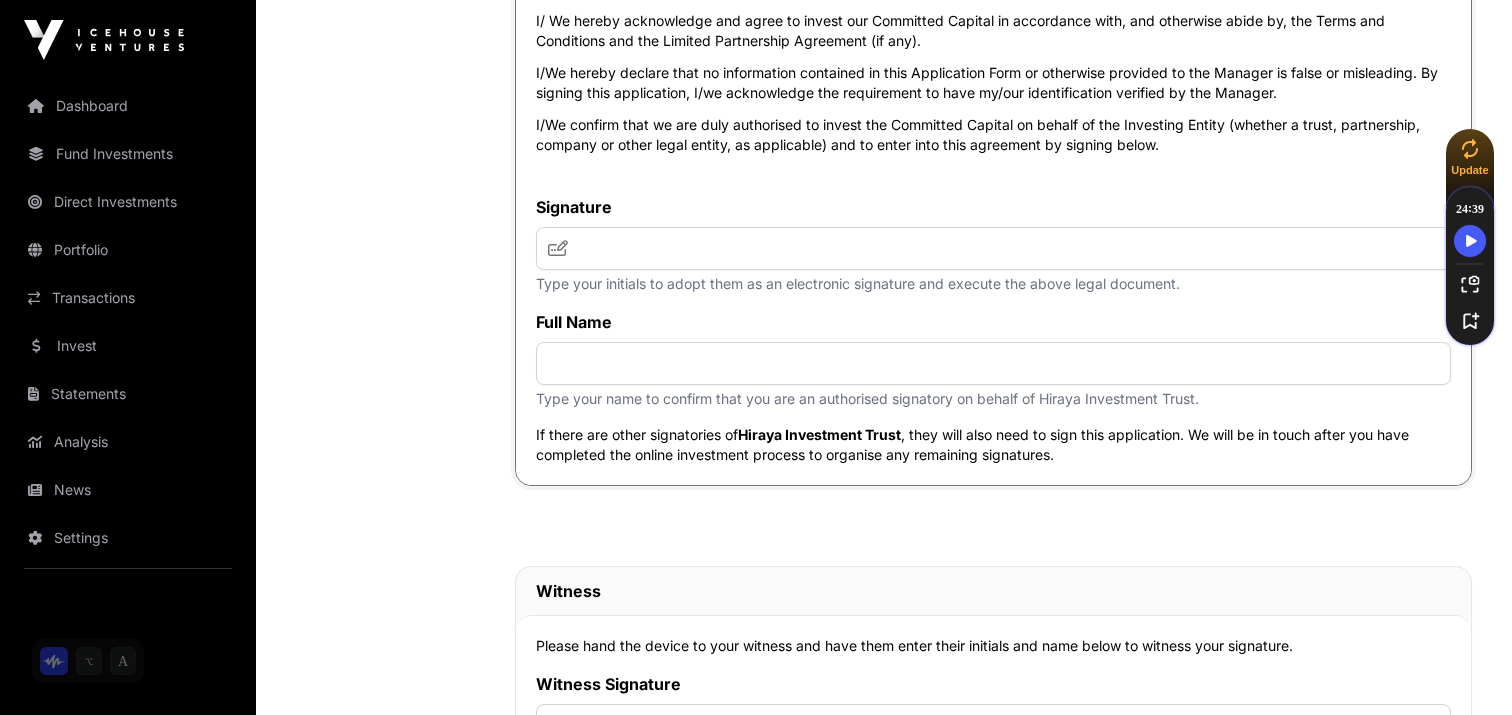scroll, scrollTop: 7813, scrollLeft: 0, axis: vertical 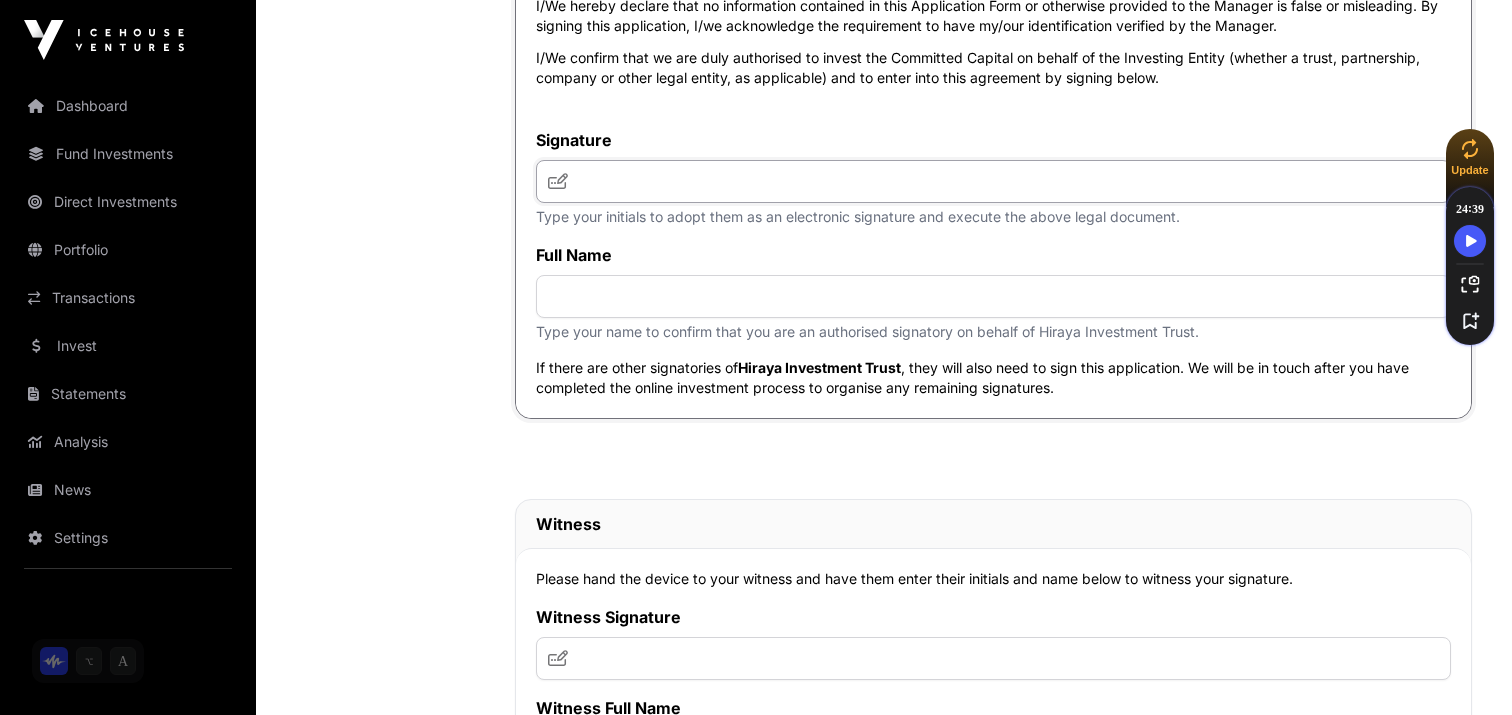 click 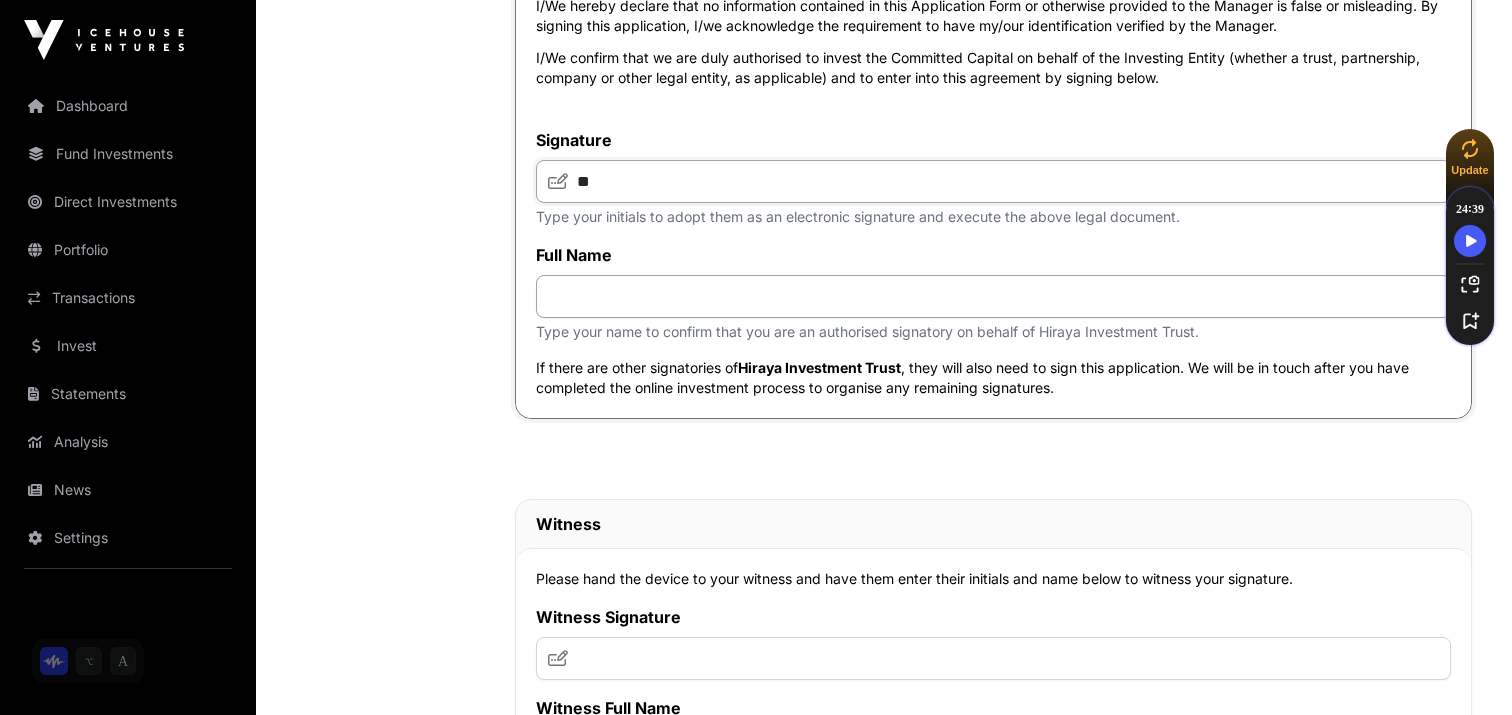 type on "**" 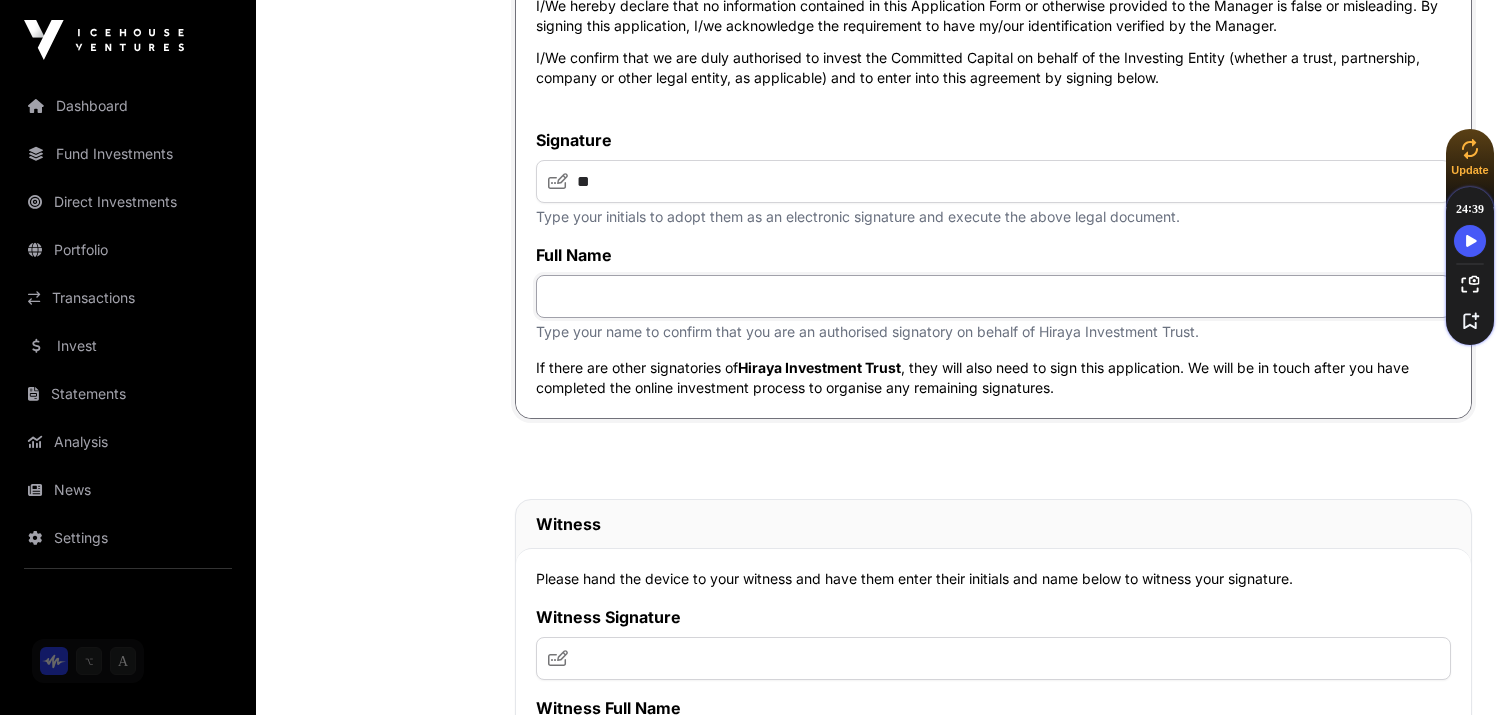 click 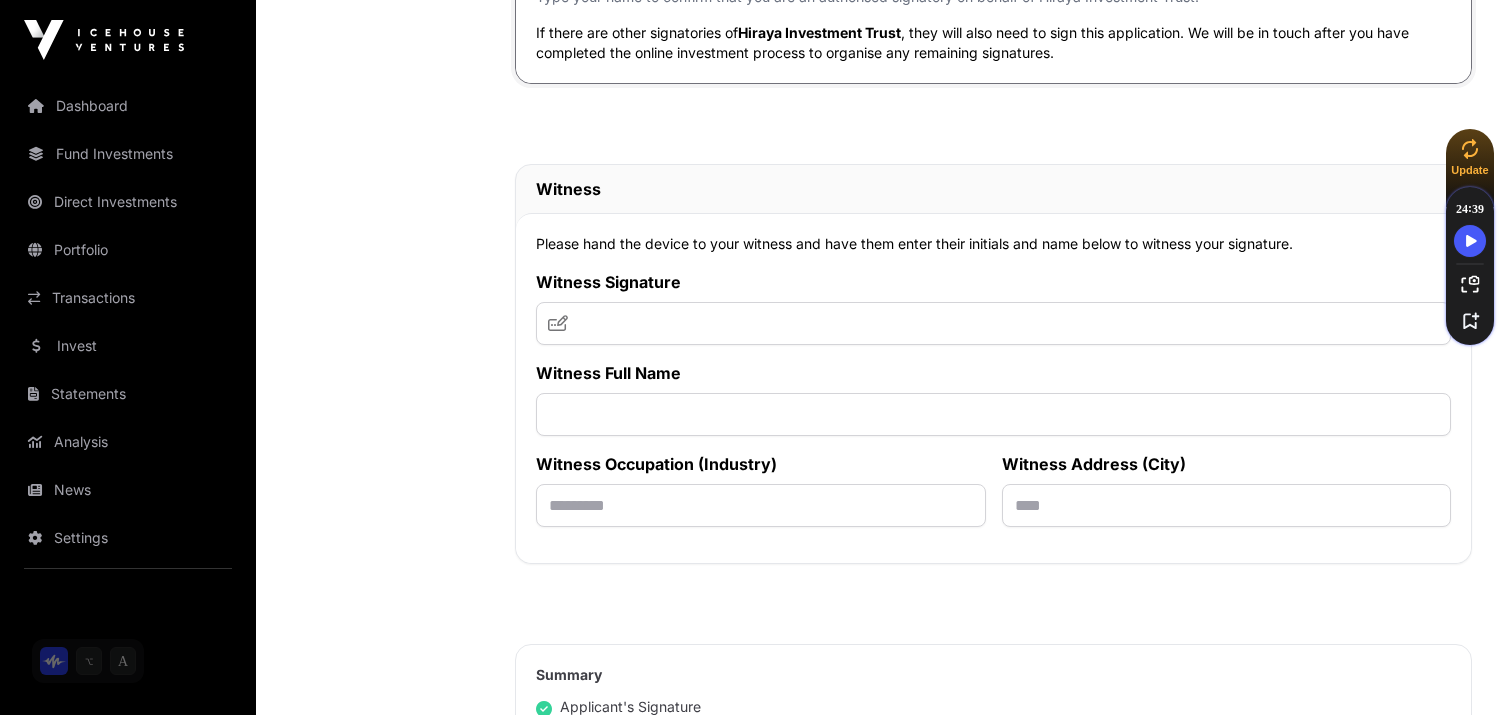 scroll, scrollTop: 8302, scrollLeft: 0, axis: vertical 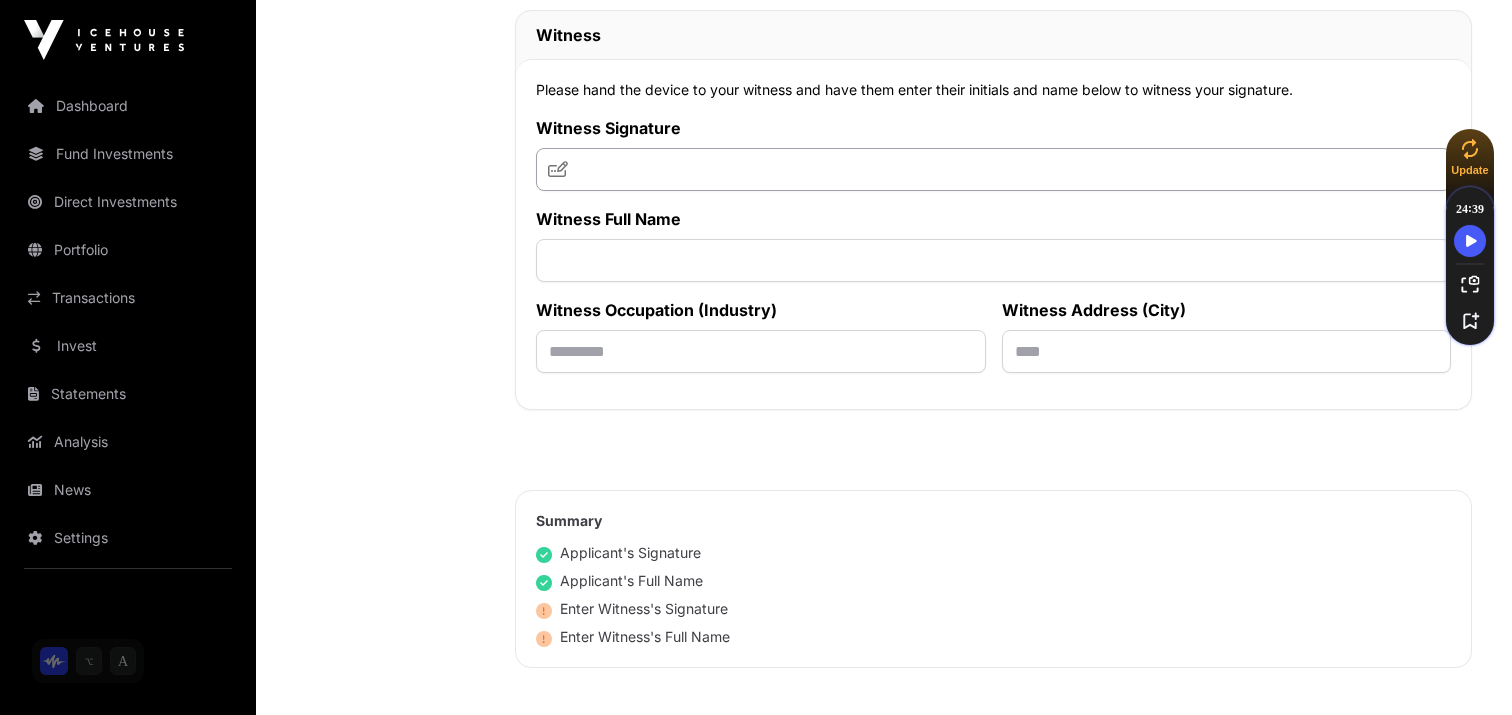 type on "**********" 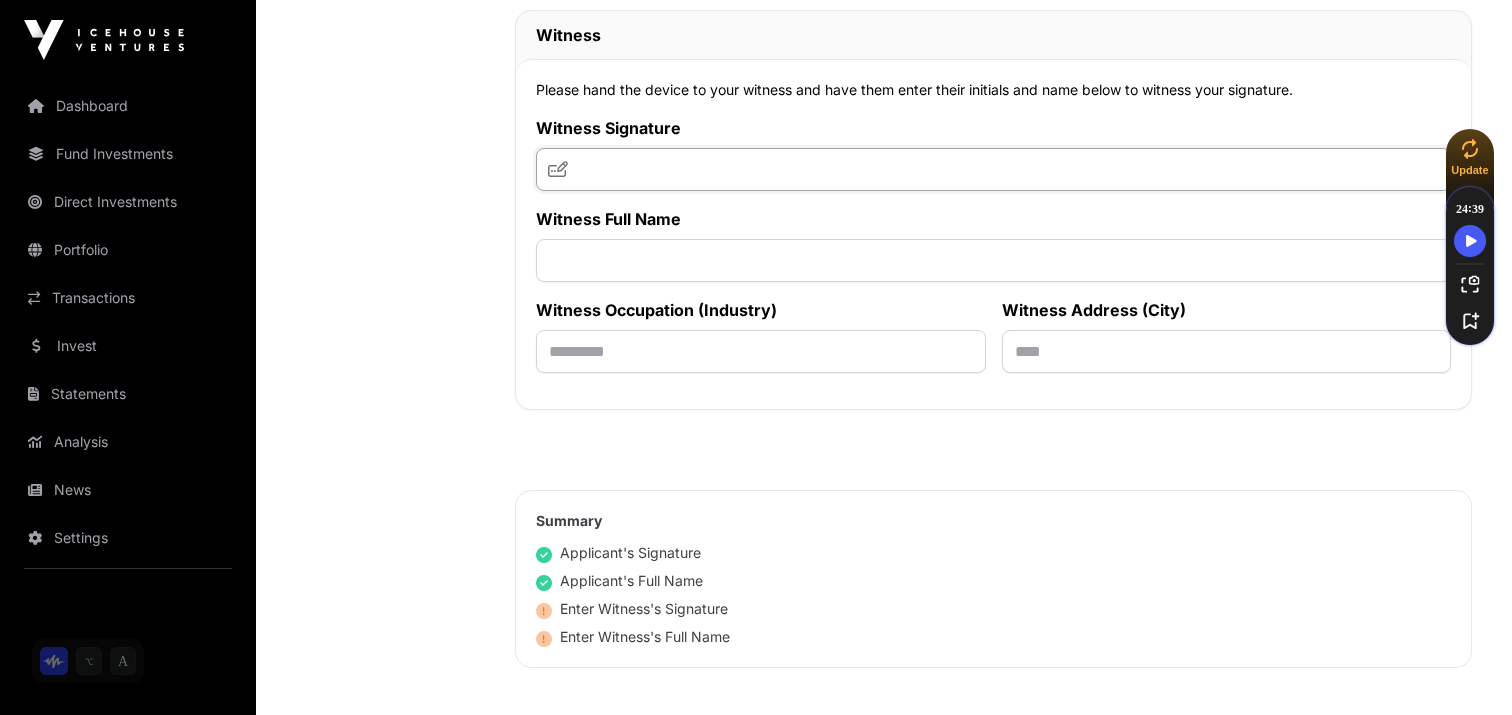 click 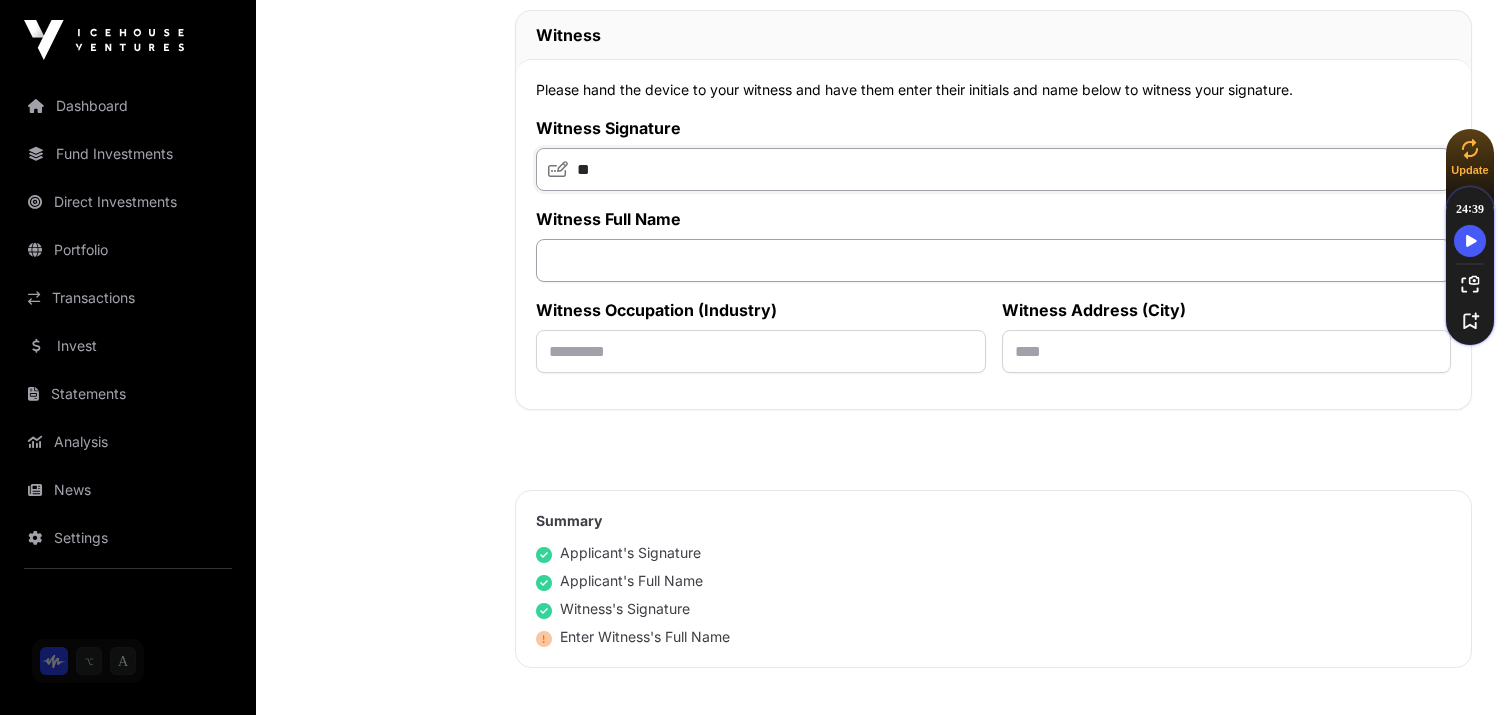 type on "**" 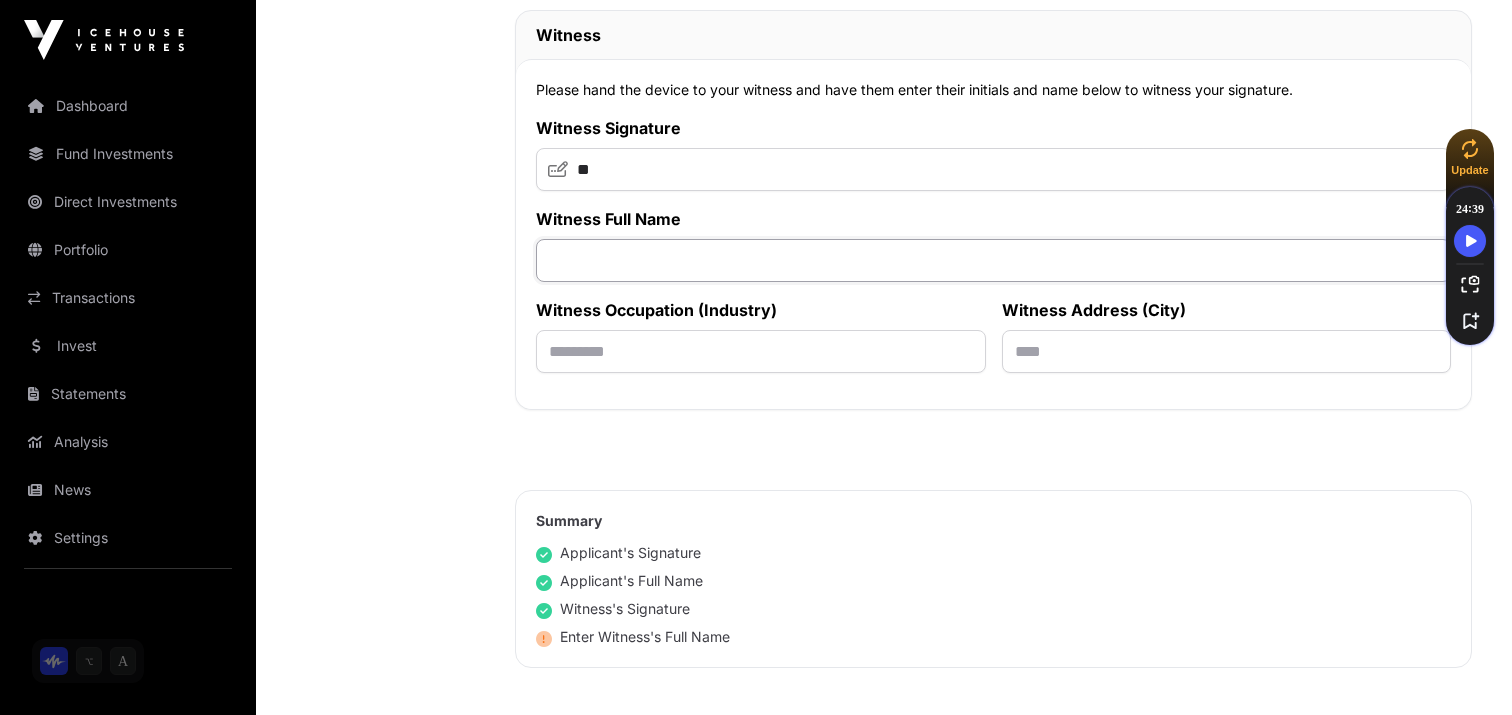 click 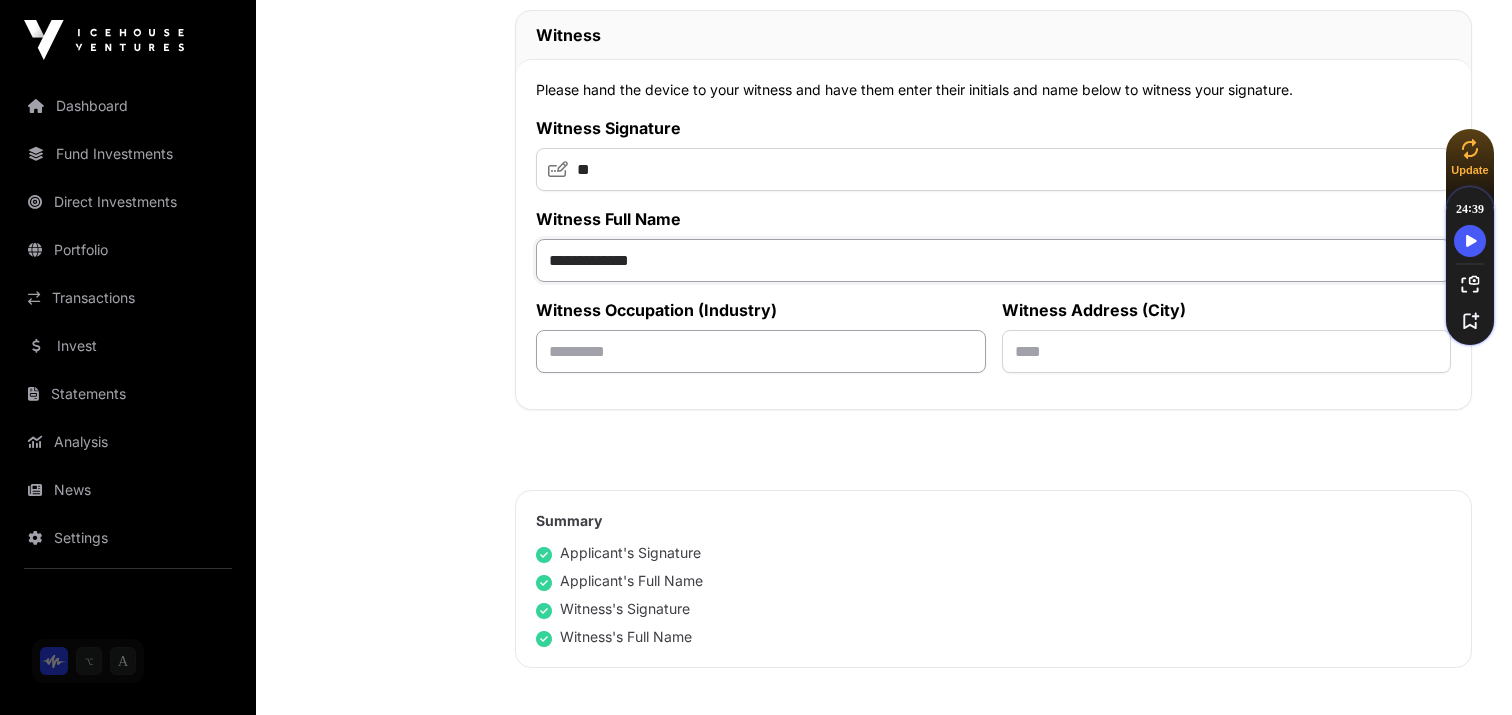 type on "**********" 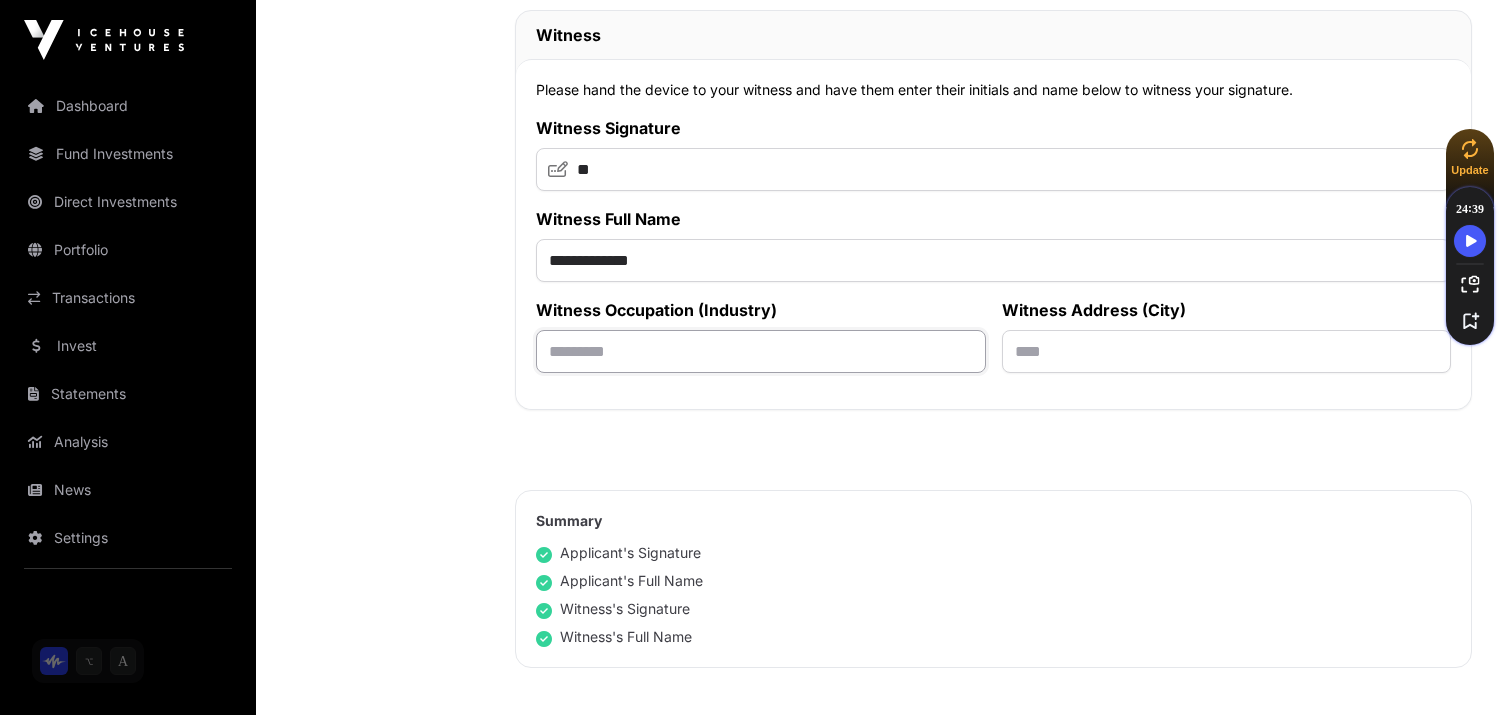 click 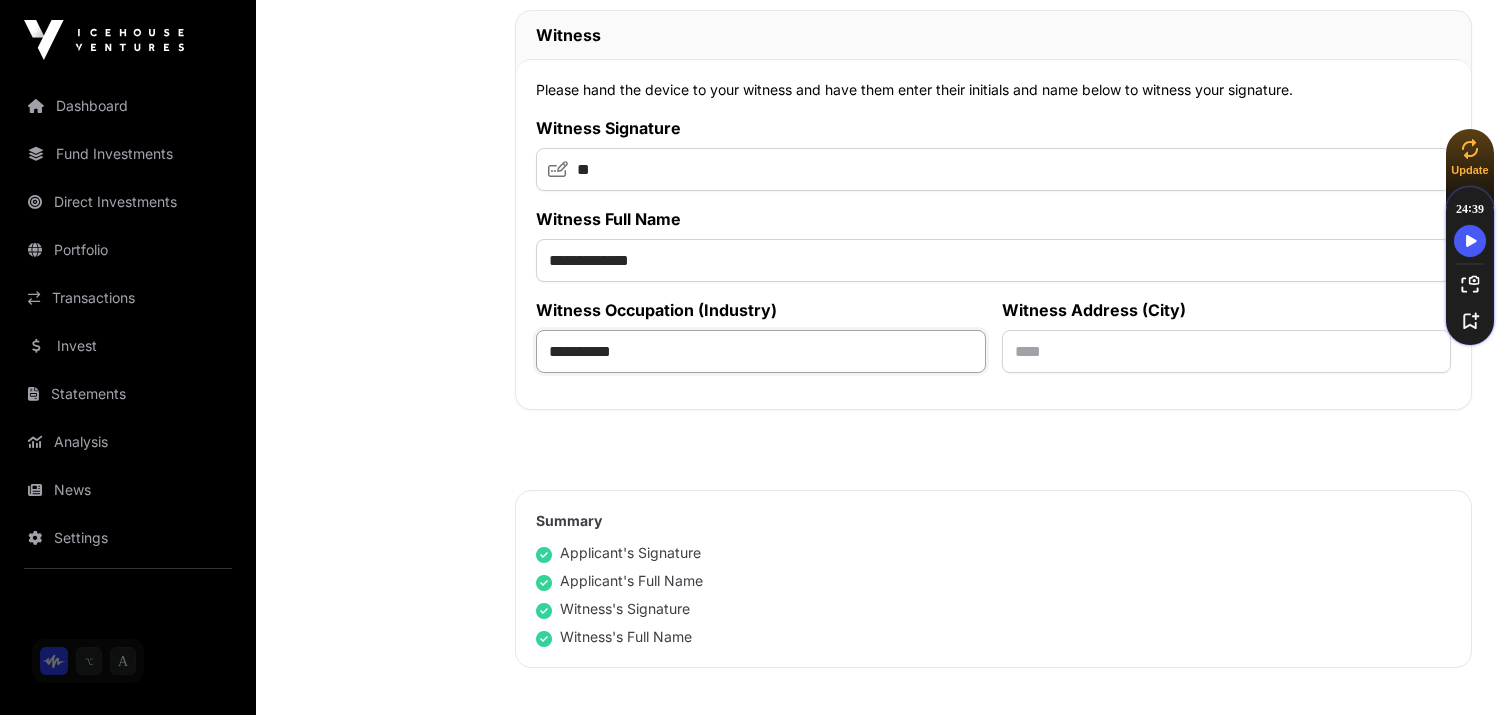 type on "**********" 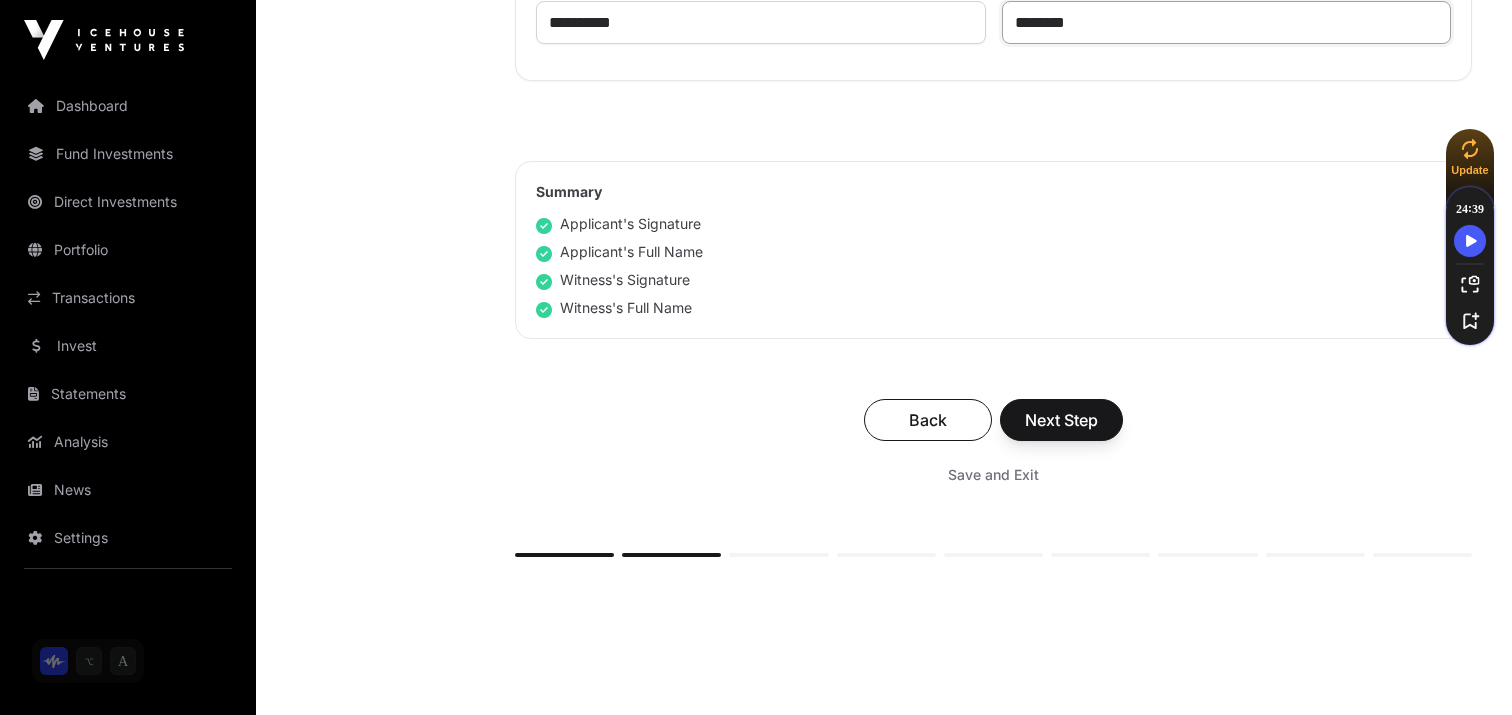 scroll, scrollTop: 8709, scrollLeft: 0, axis: vertical 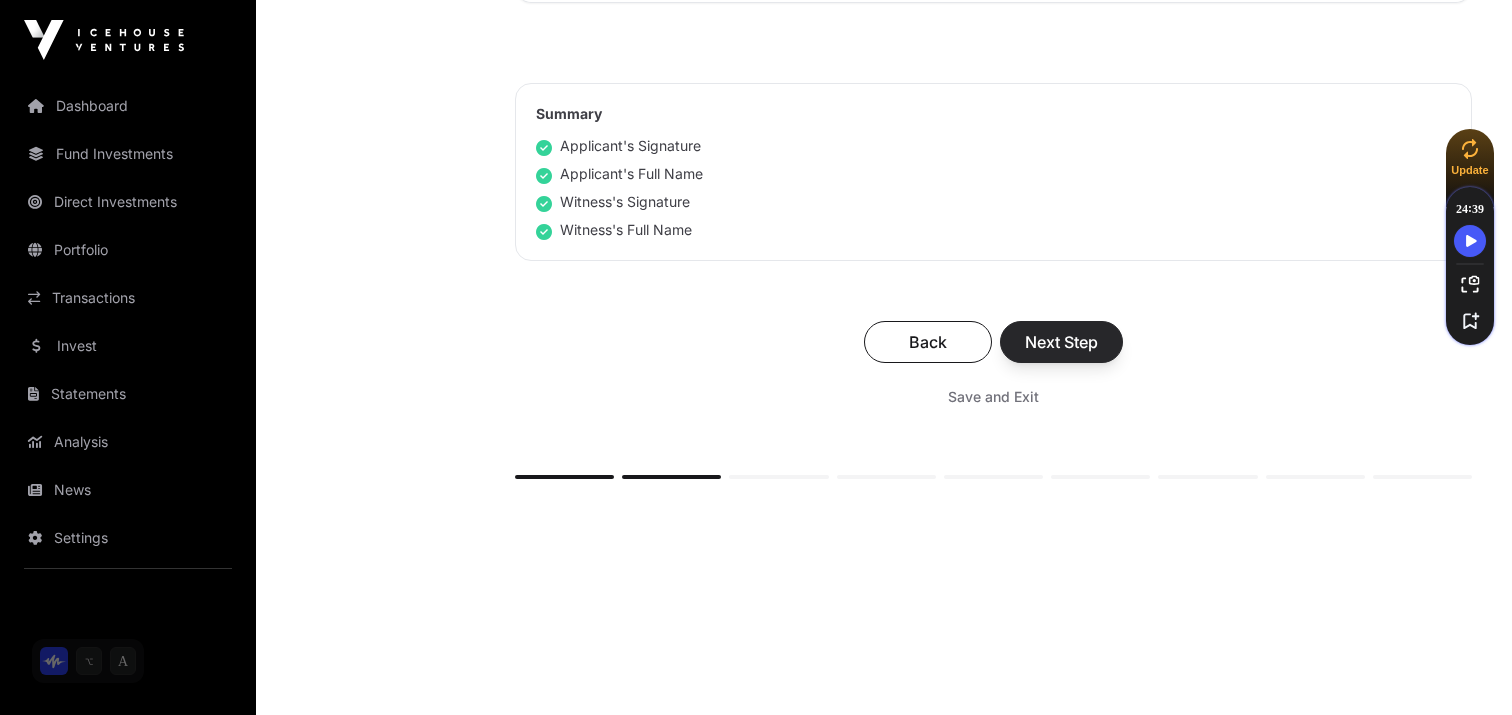 type on "********" 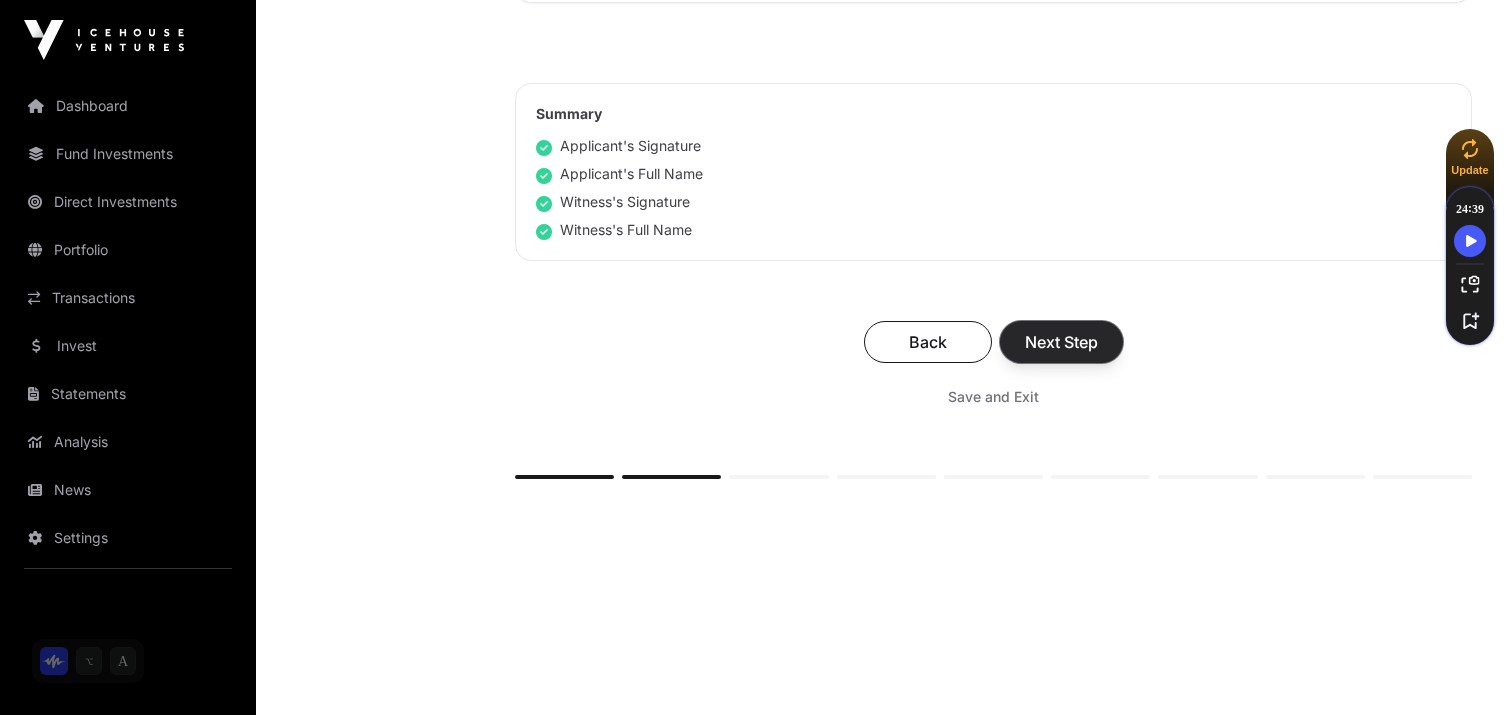 click on "Next Step" 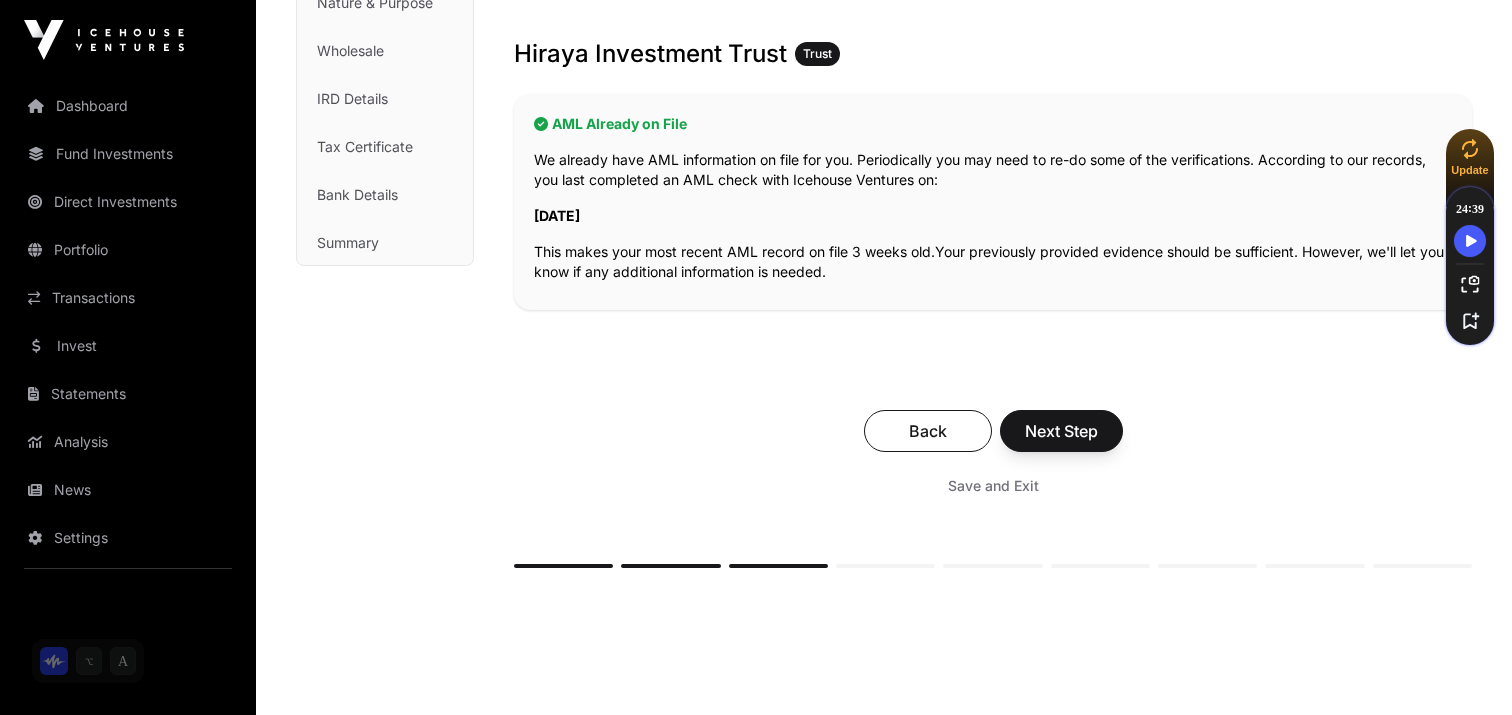 scroll, scrollTop: 338, scrollLeft: 0, axis: vertical 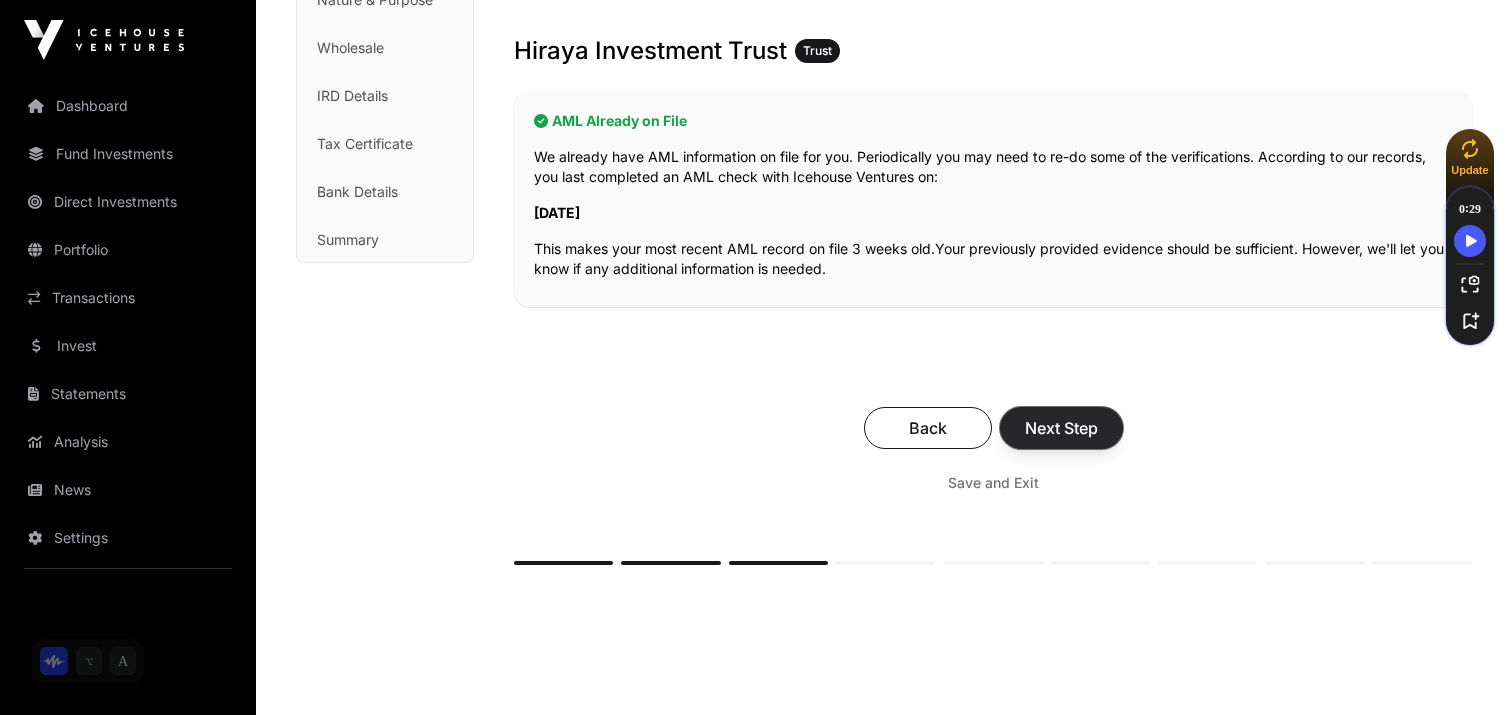 click on "Next Step" 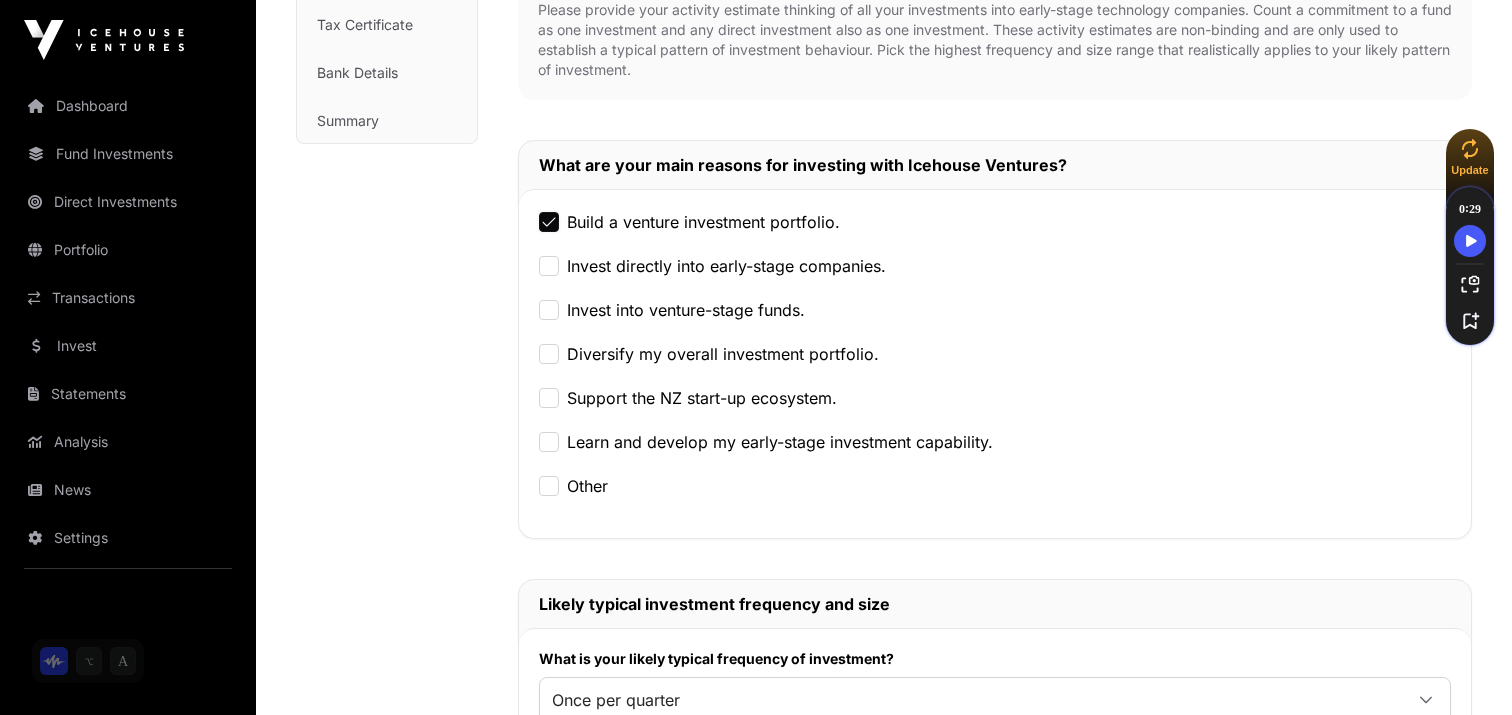 scroll, scrollTop: 465, scrollLeft: 0, axis: vertical 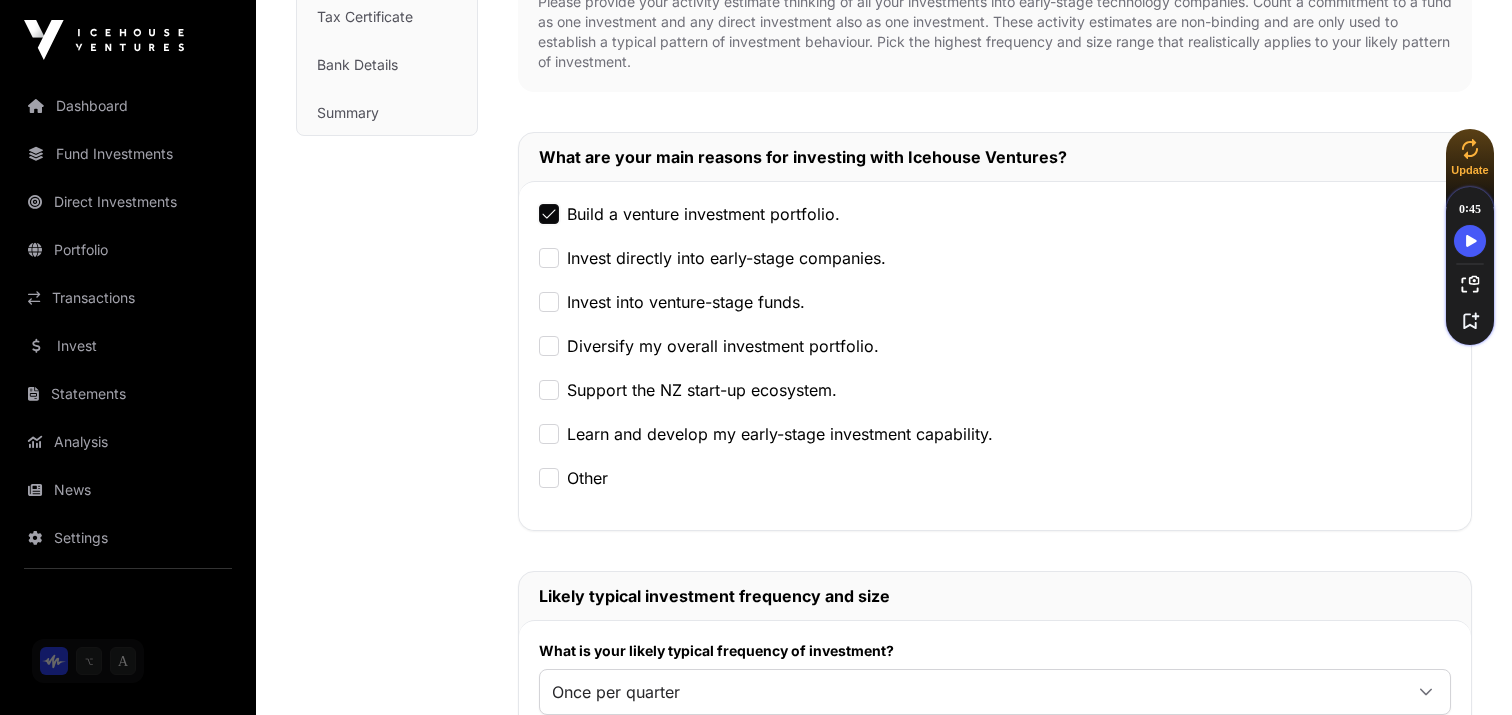 click on "Support the NZ start-up ecosystem." 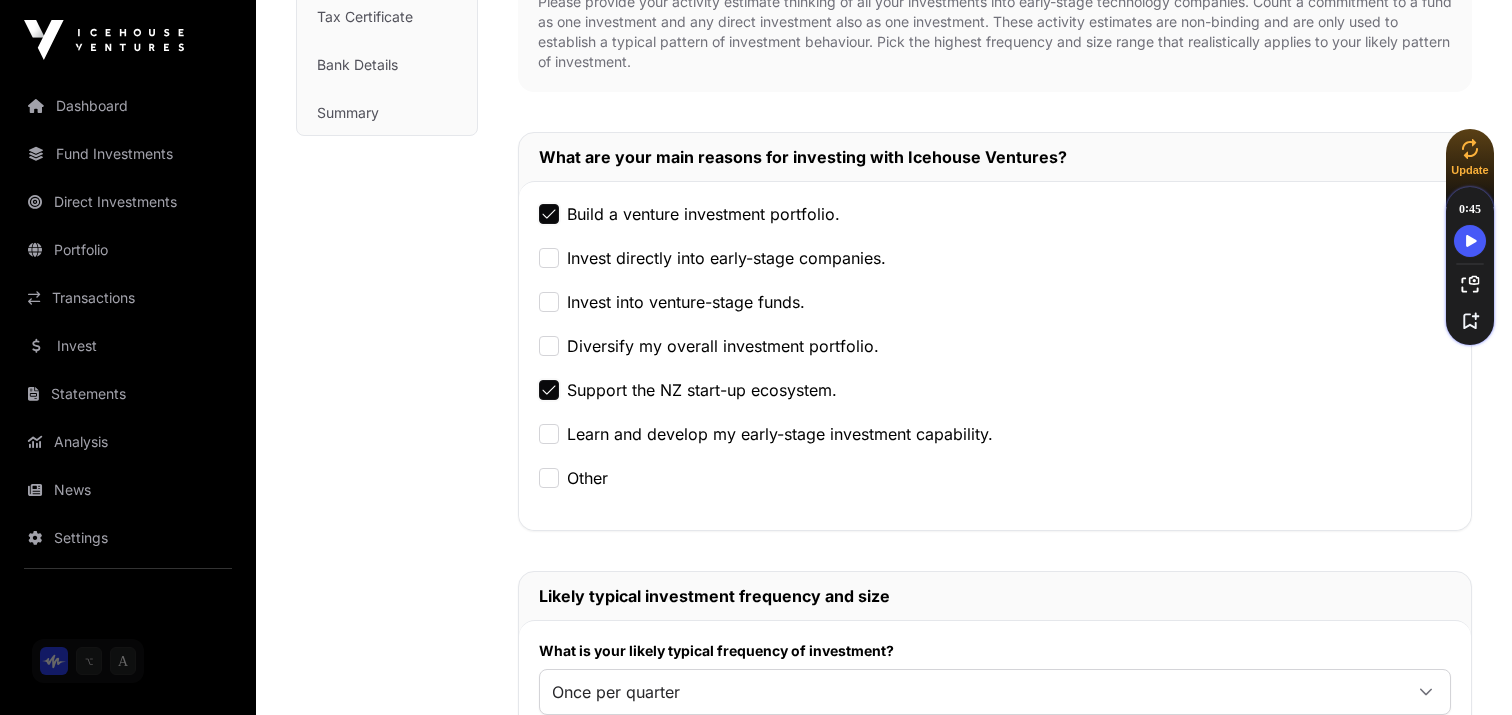 click on "Build a venture investment portfolio." 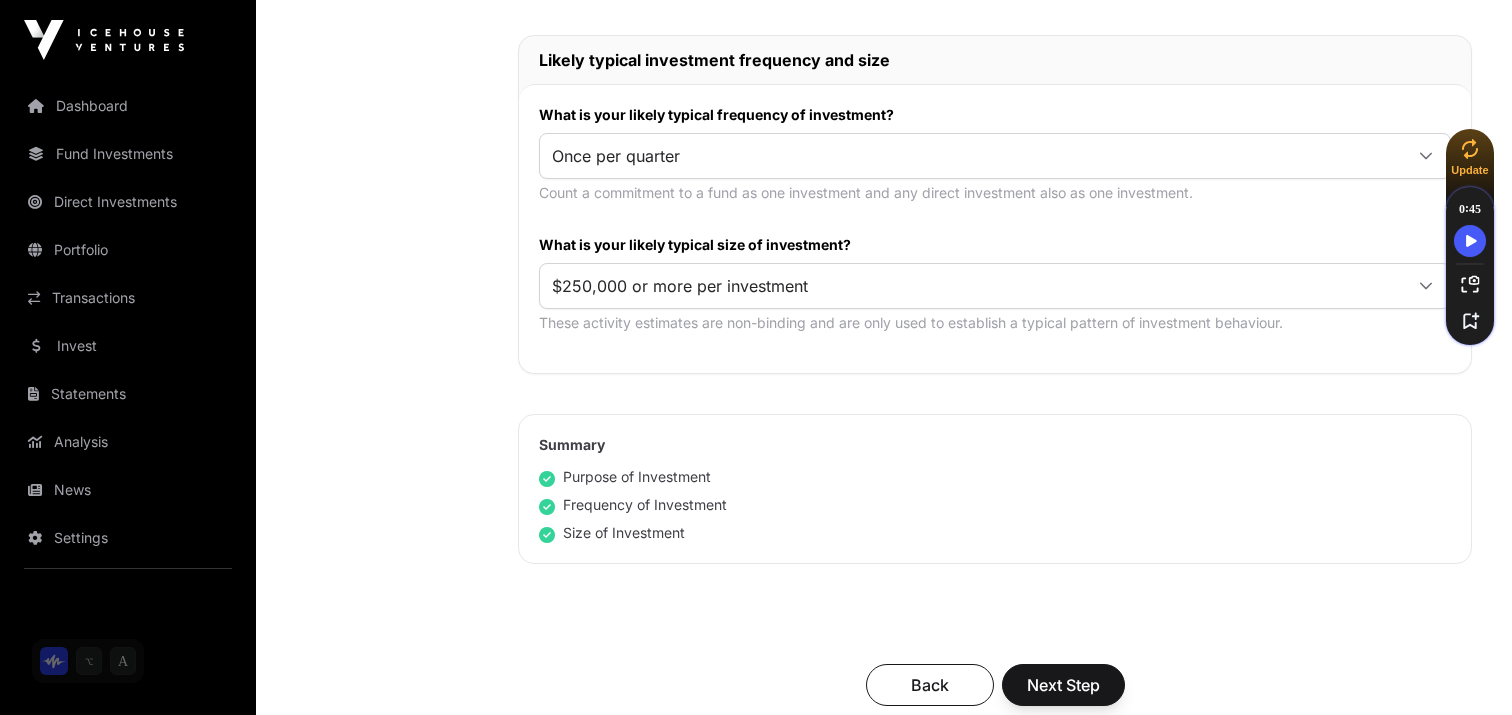 scroll, scrollTop: 984, scrollLeft: 0, axis: vertical 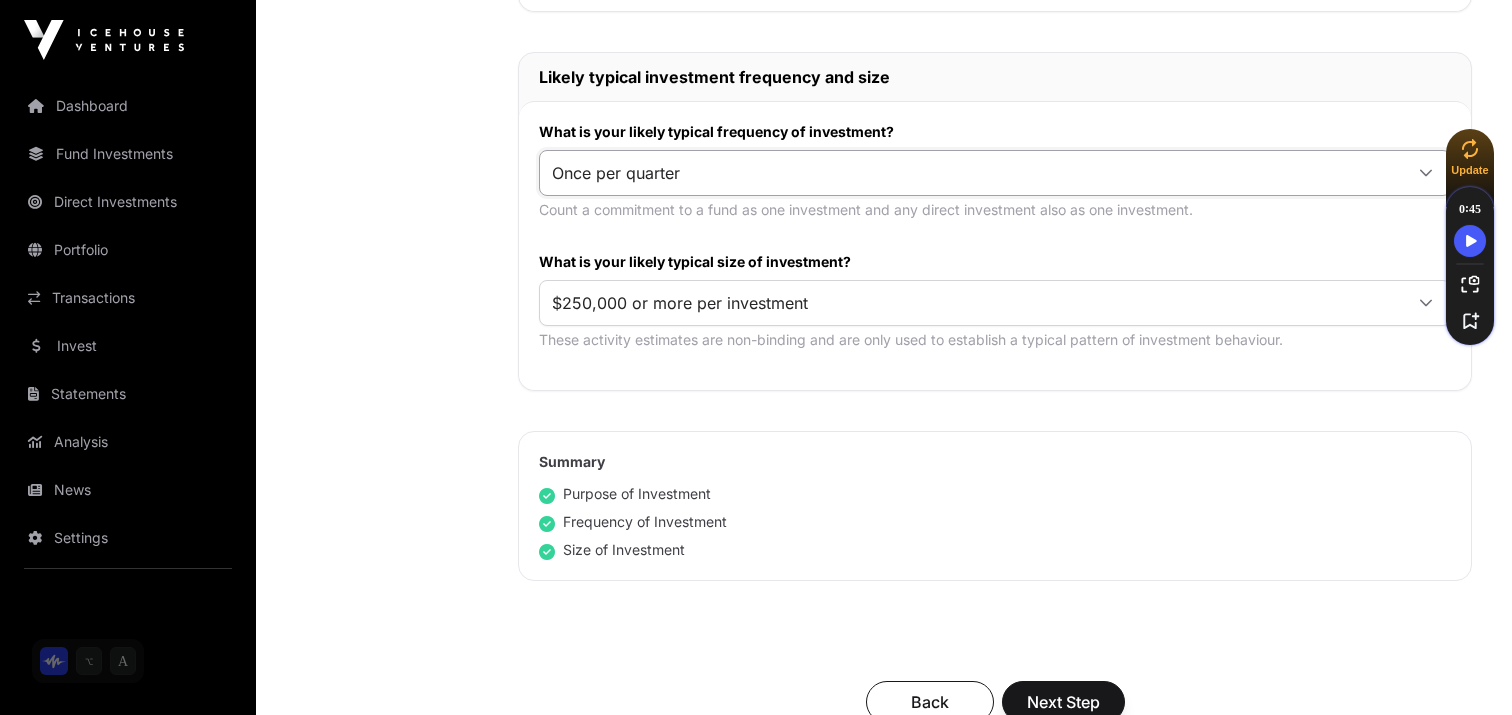 click on "Once per quarter" 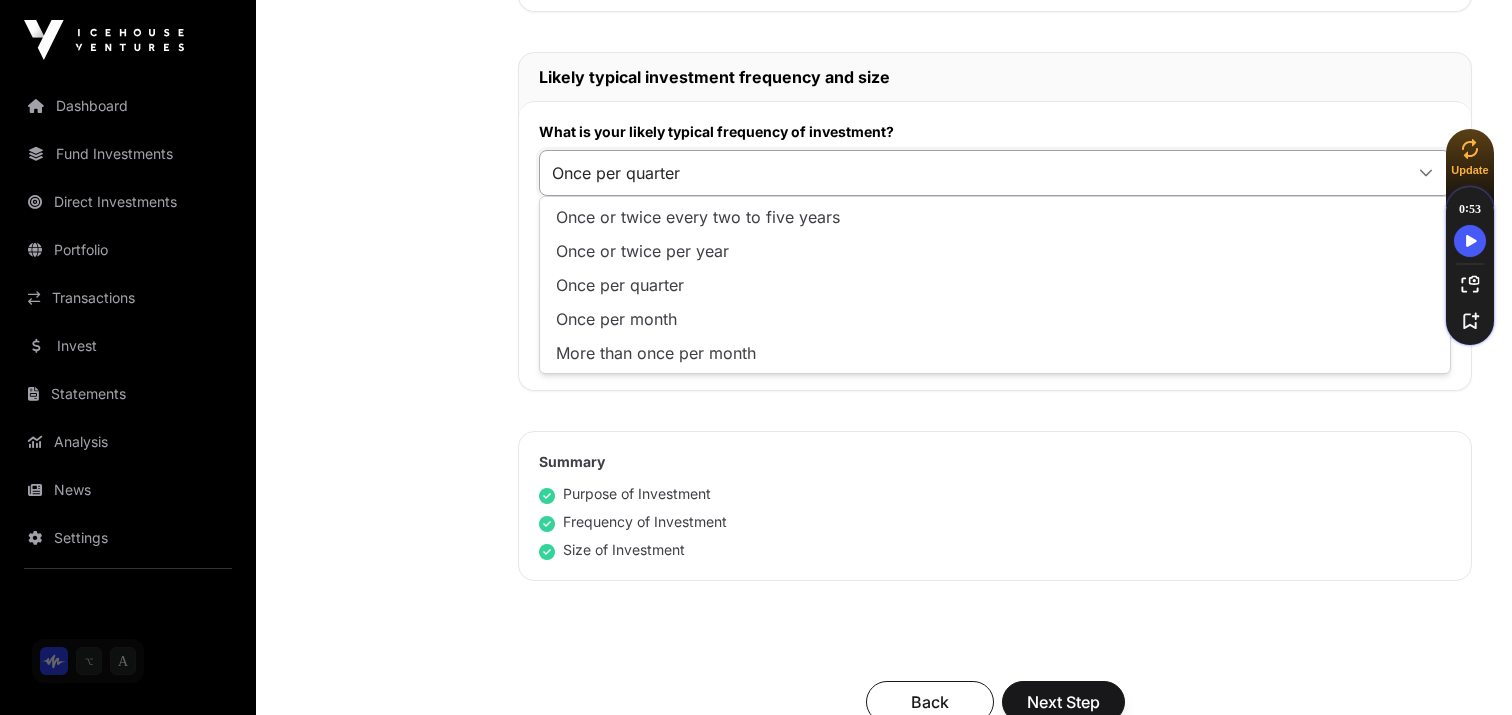click on "Once per quarter" 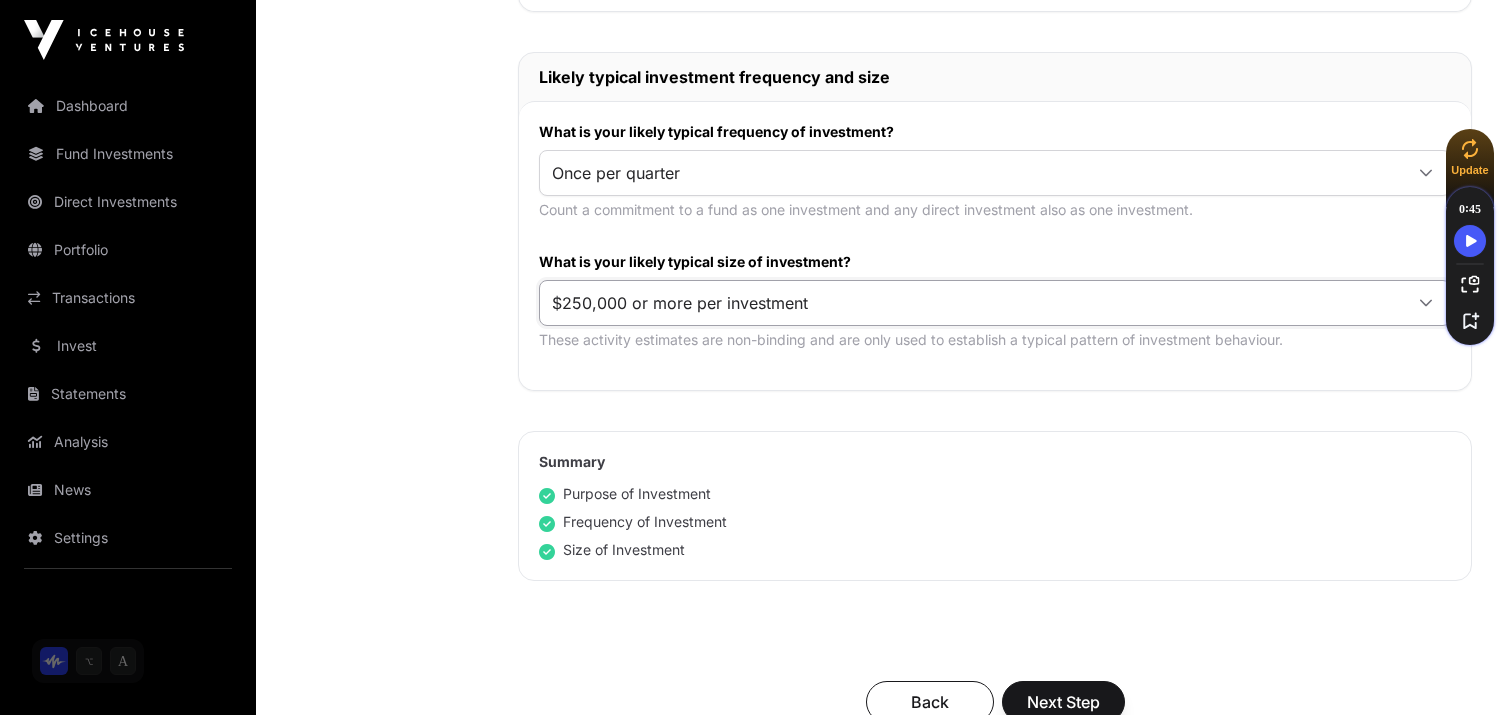 click on "$250,000 or more per investment" 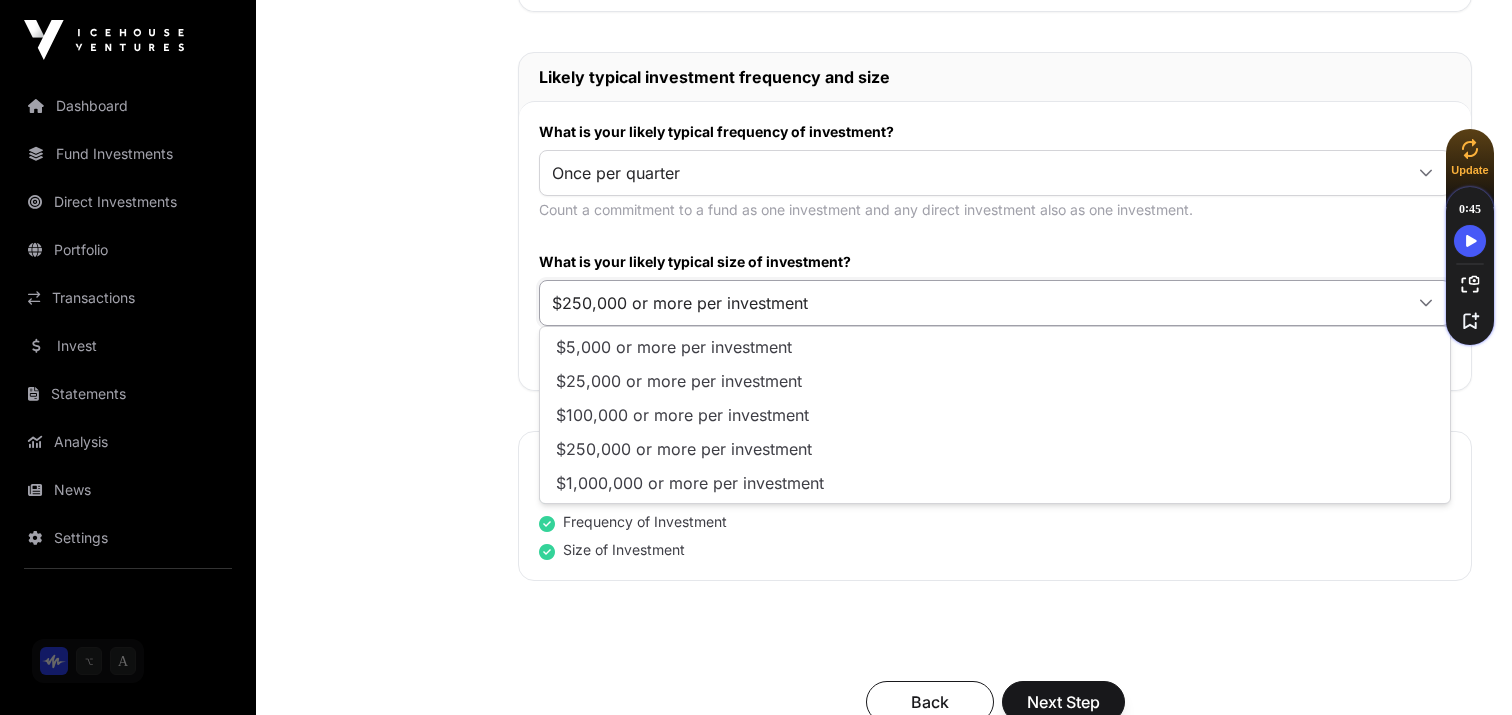 click on "$250,000 or more per investment" 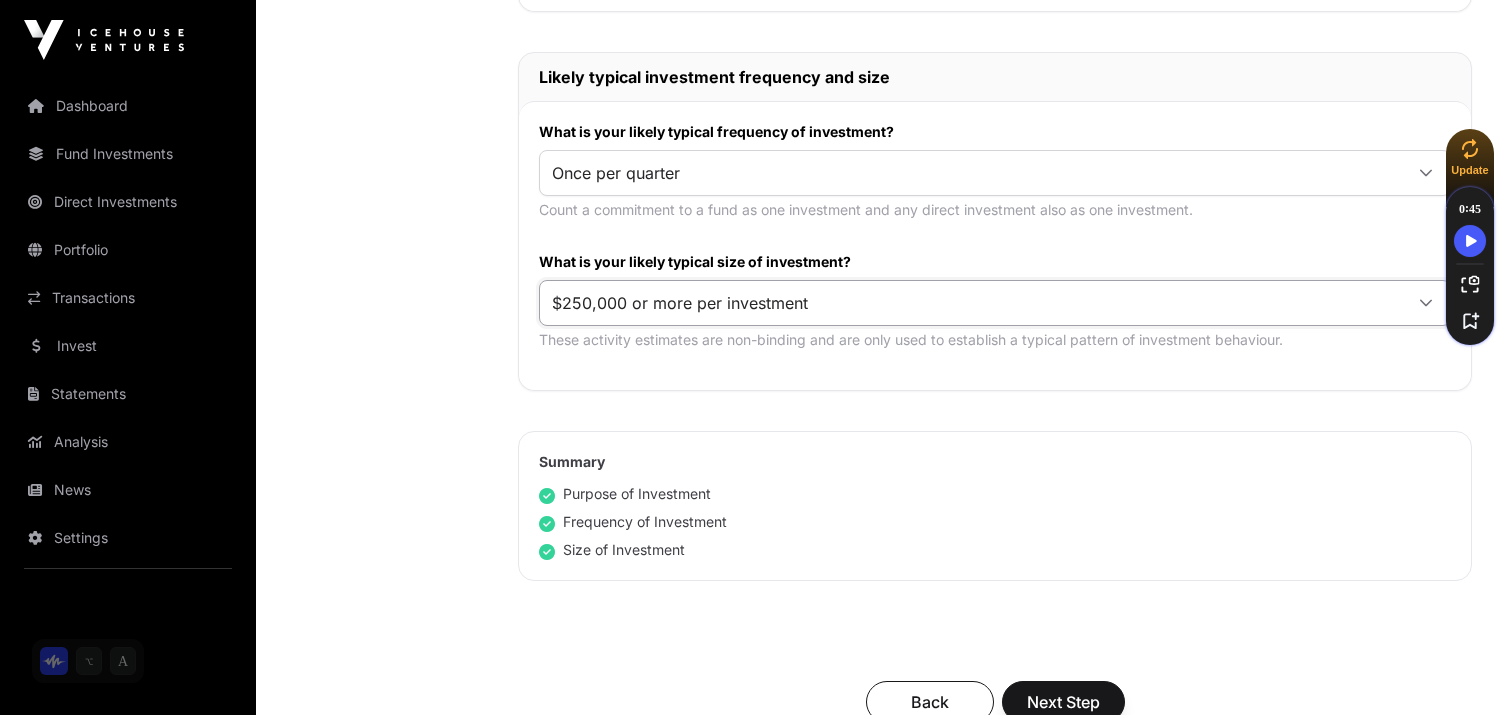 click on "$250,000 or more per investment" 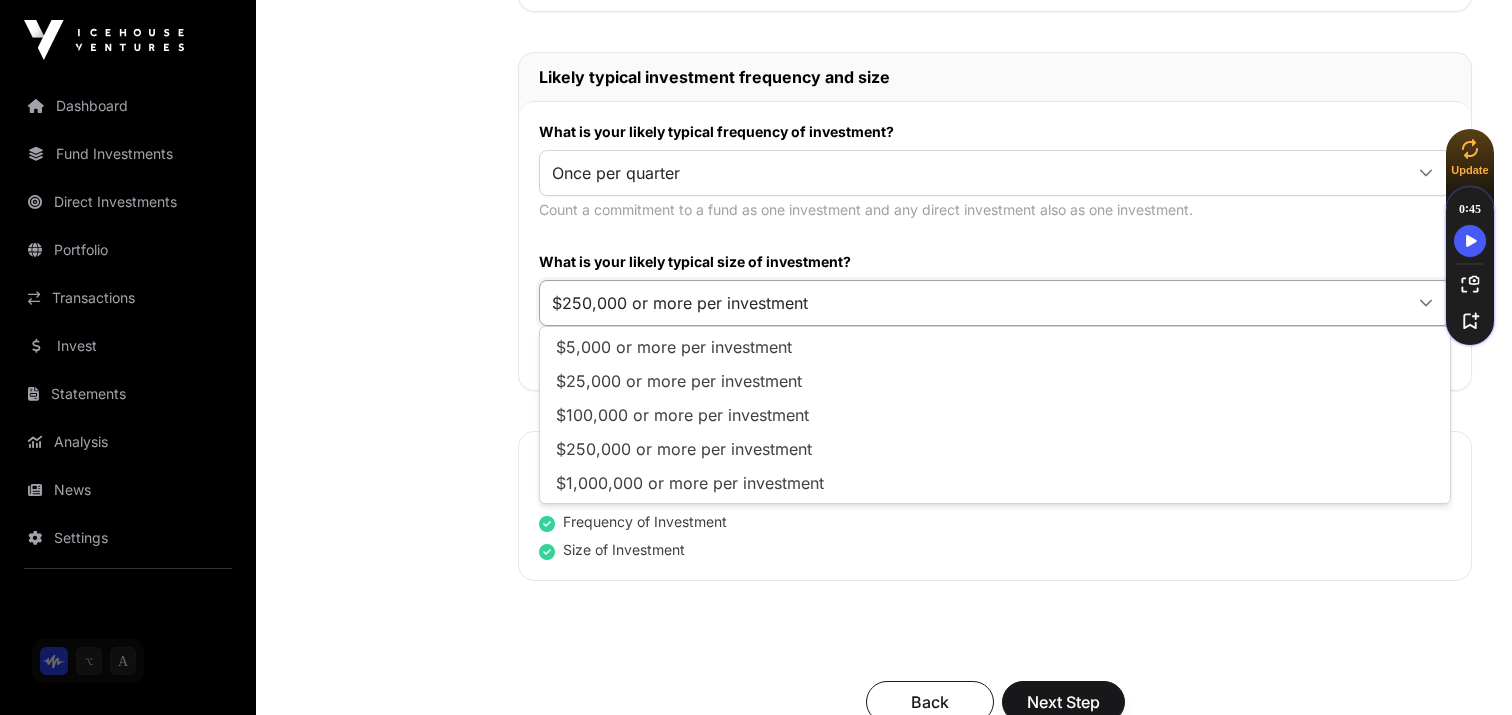 click on "$250,000 or more per investment" 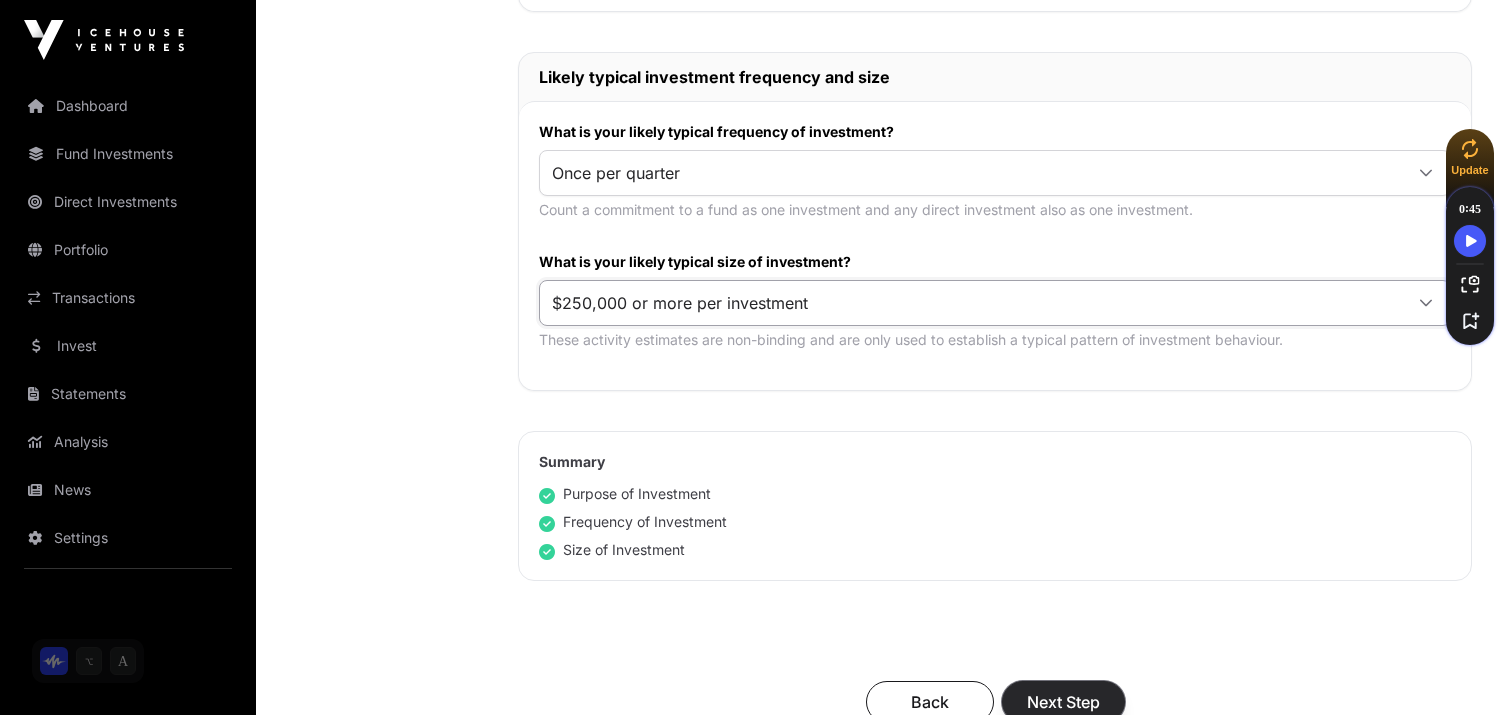 click on "Next Step" 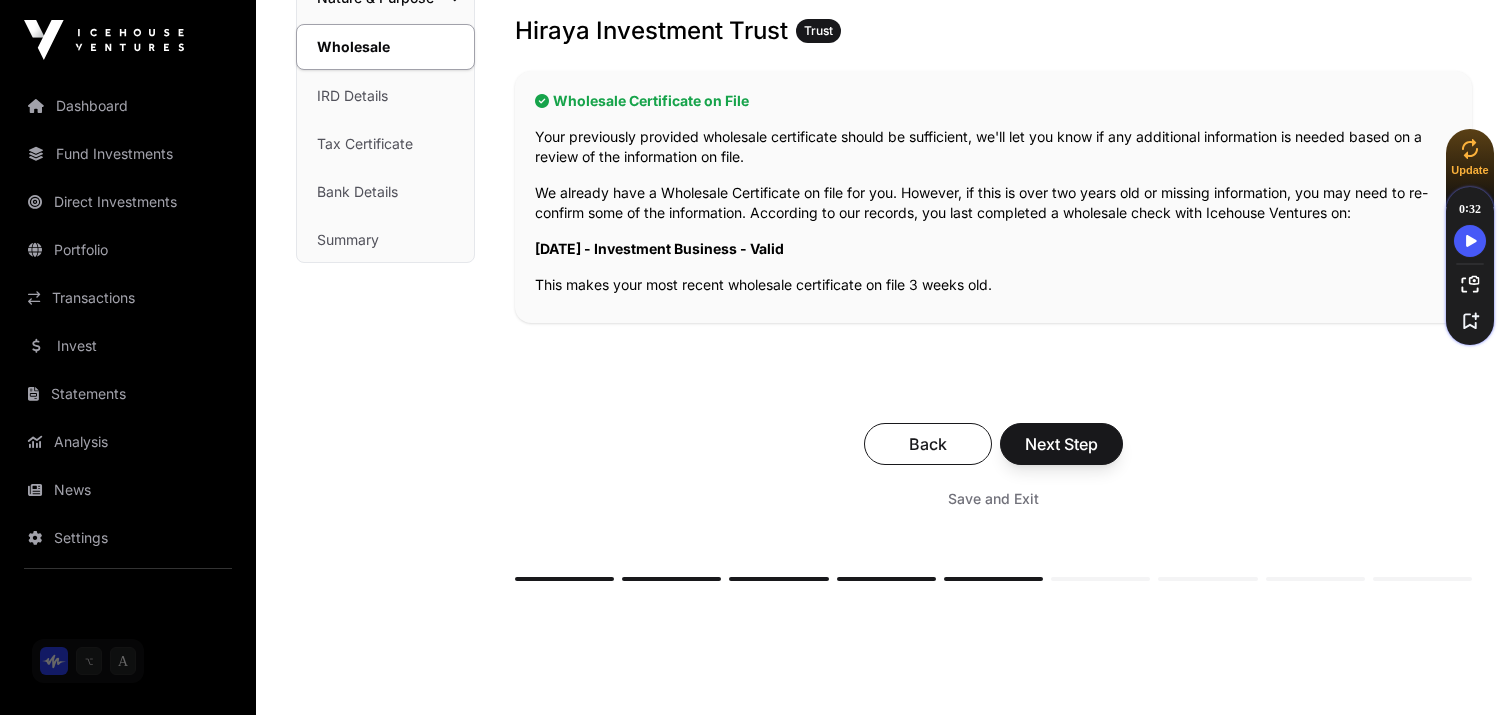 scroll, scrollTop: 358, scrollLeft: 0, axis: vertical 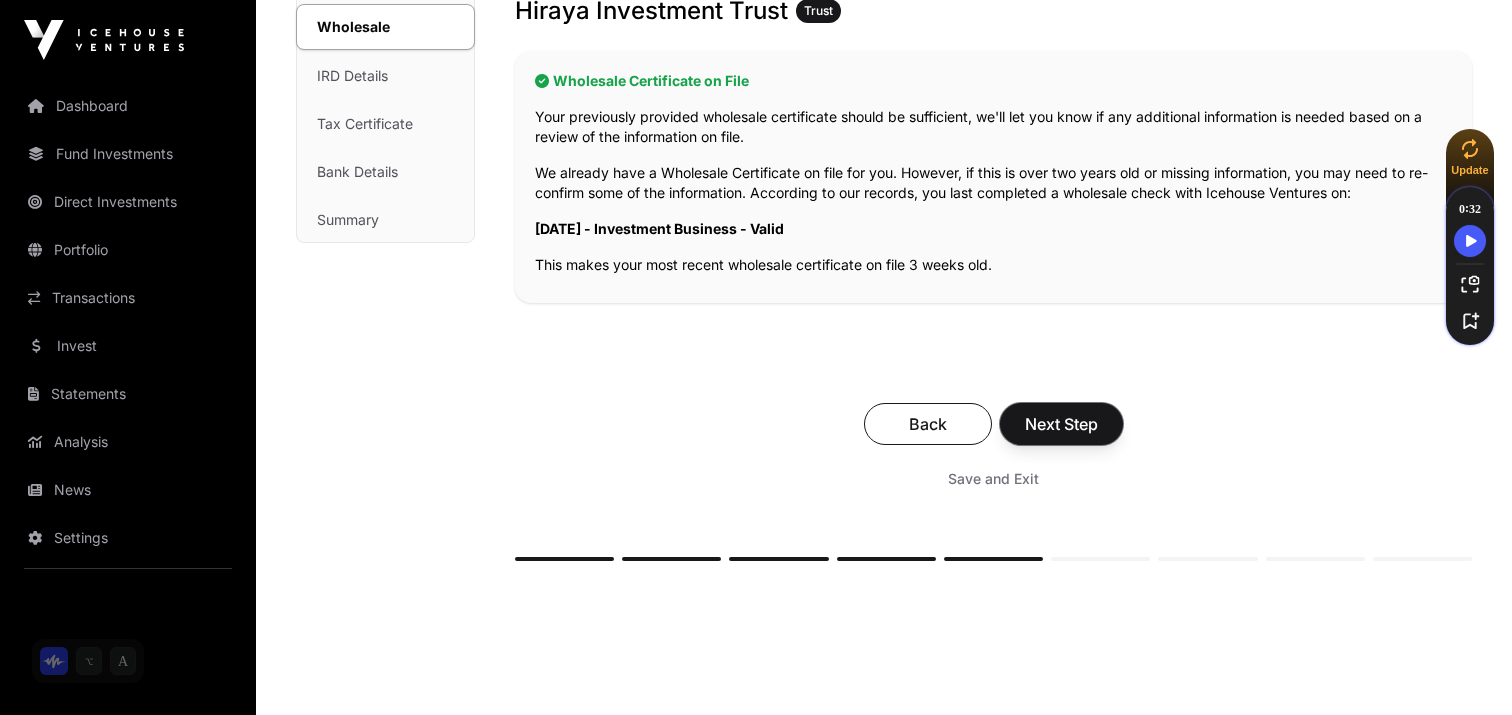 click on "Next Step" 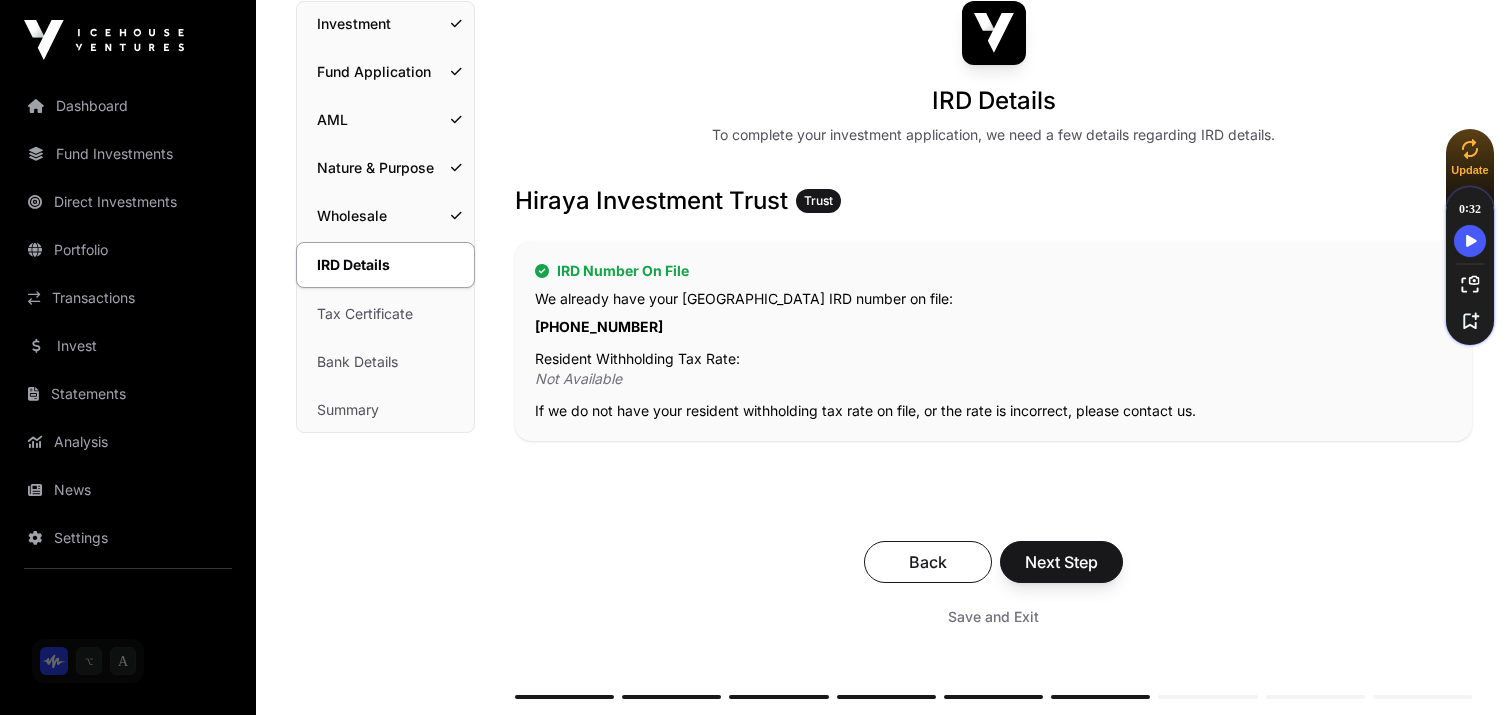 scroll, scrollTop: 282, scrollLeft: 0, axis: vertical 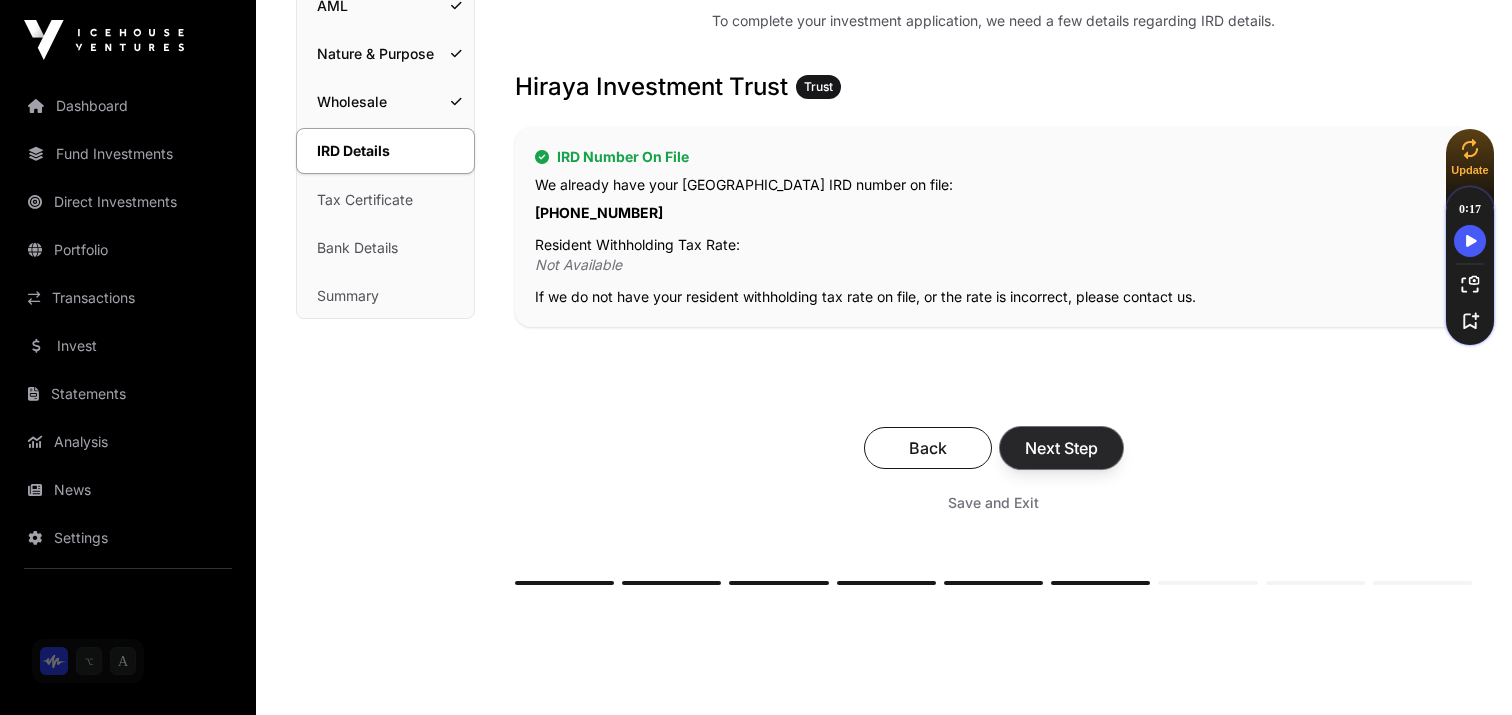 click on "Next Step" 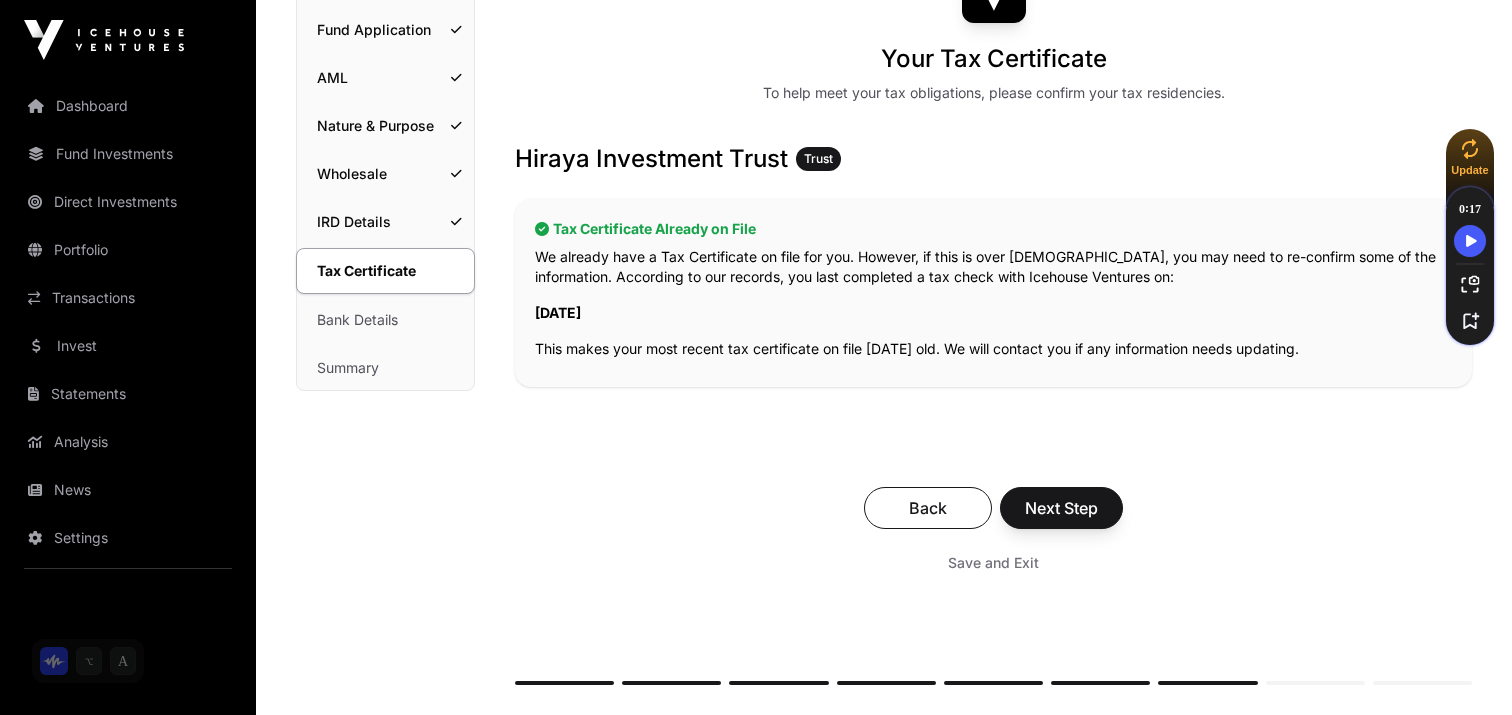 scroll, scrollTop: 236, scrollLeft: 0, axis: vertical 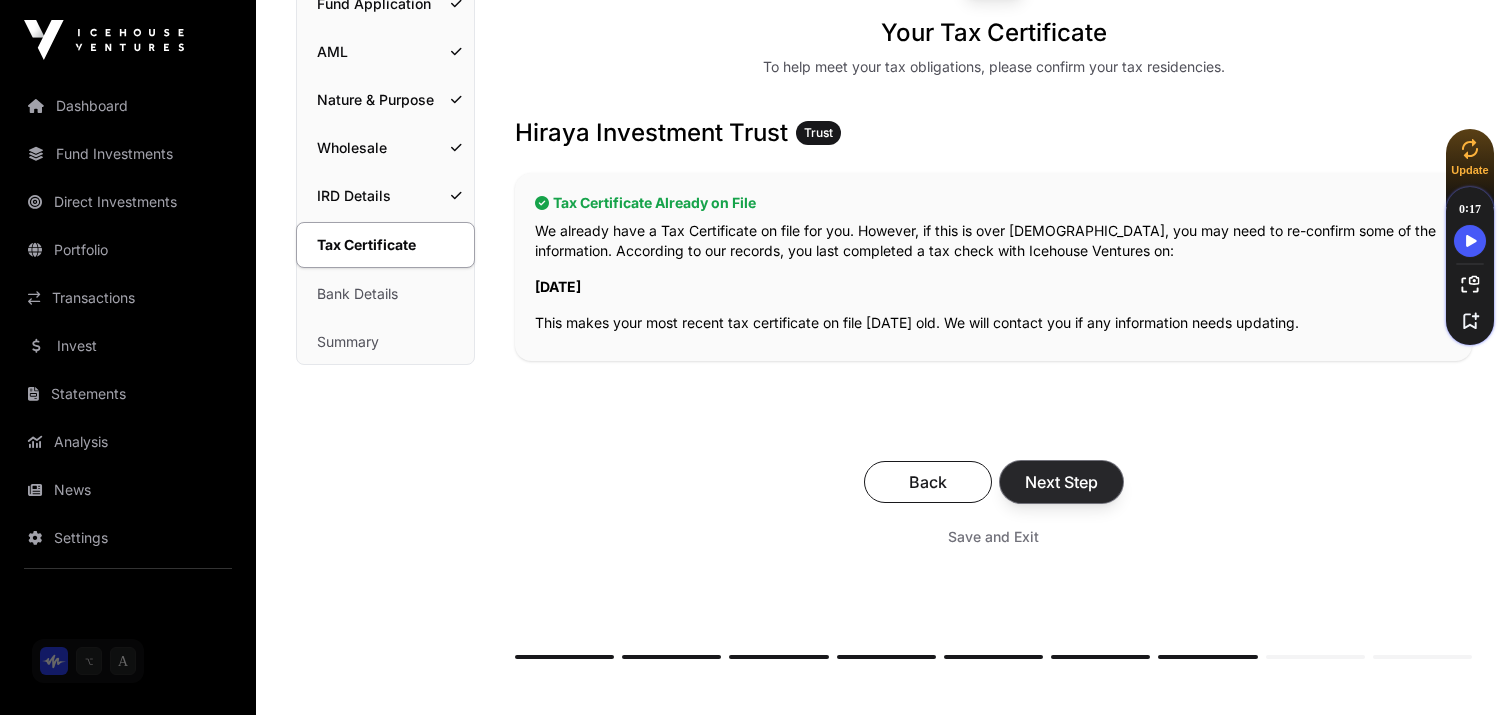 click on "Next Step" 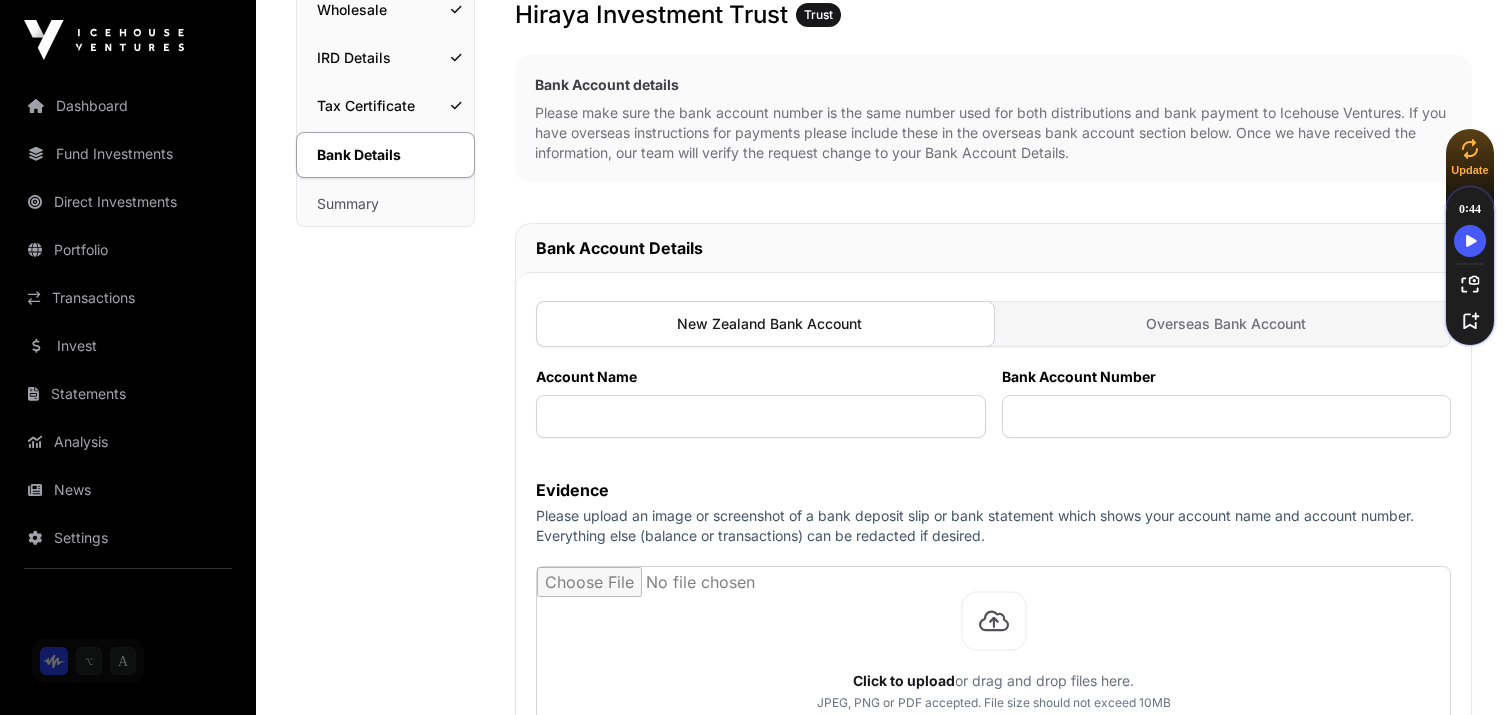 scroll, scrollTop: 357, scrollLeft: 0, axis: vertical 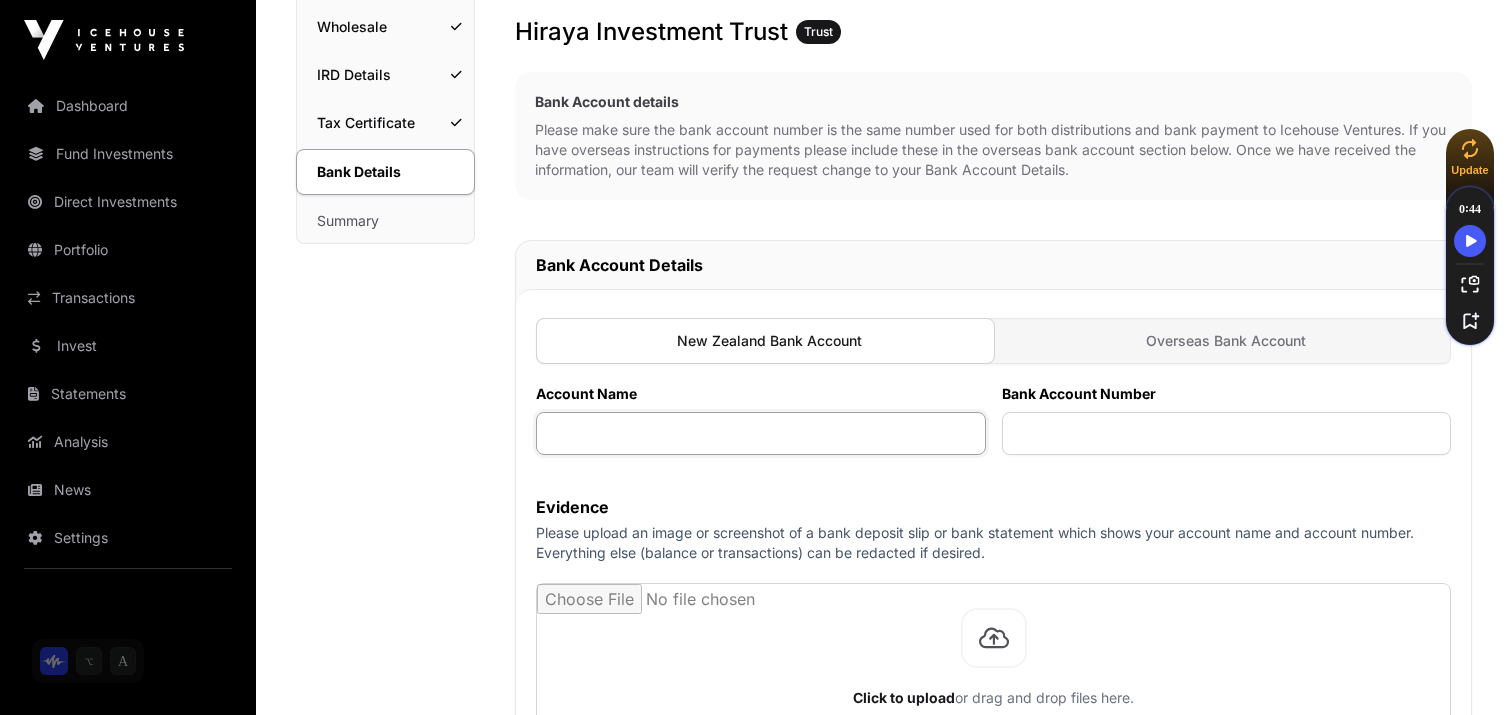 click 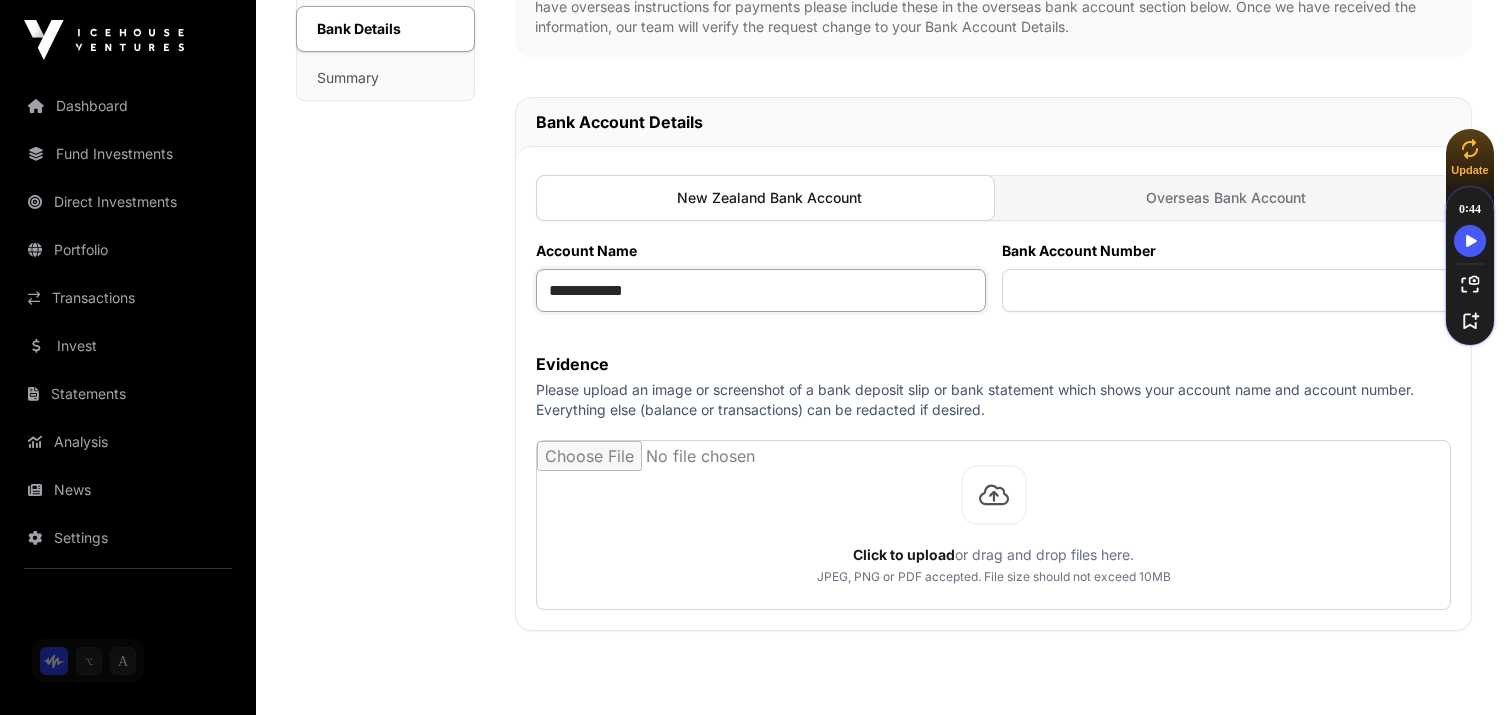 scroll, scrollTop: 511, scrollLeft: 0, axis: vertical 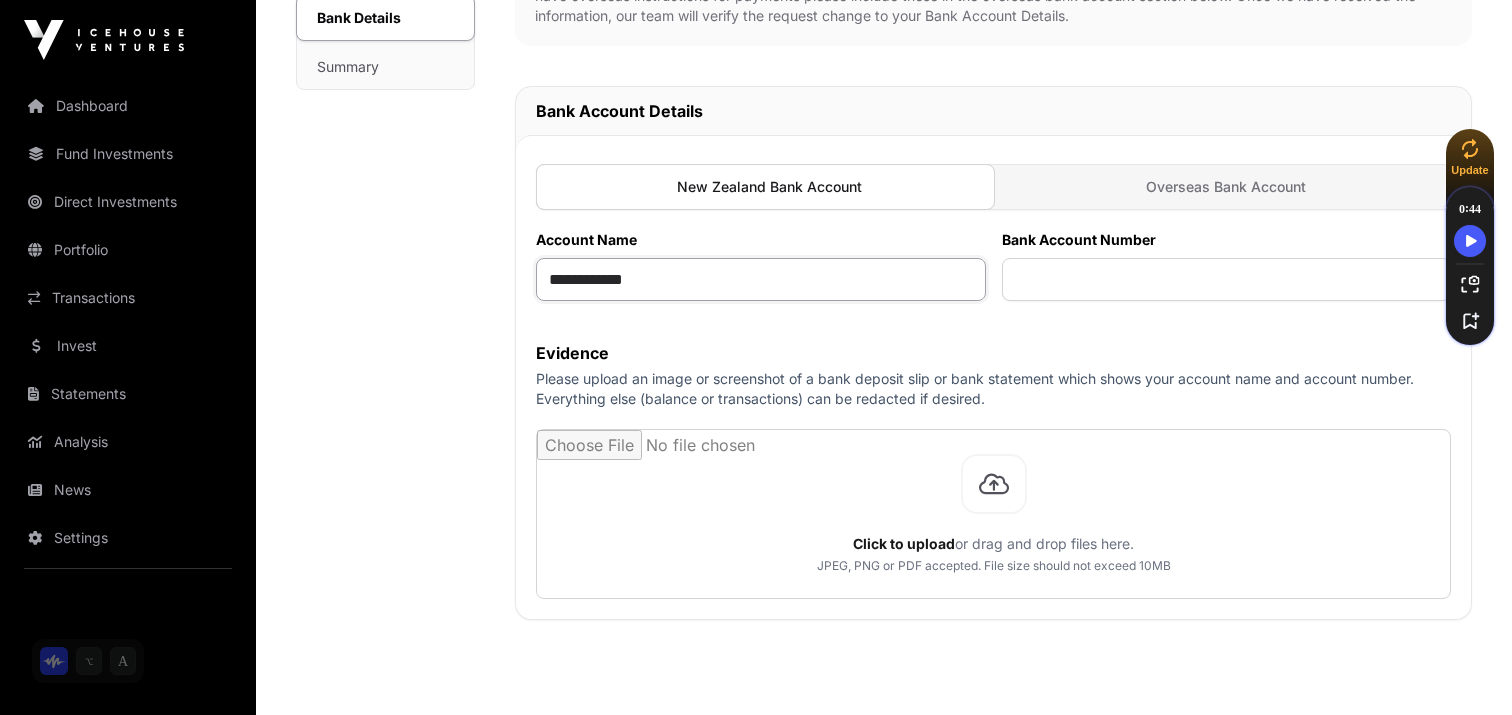 type on "**********" 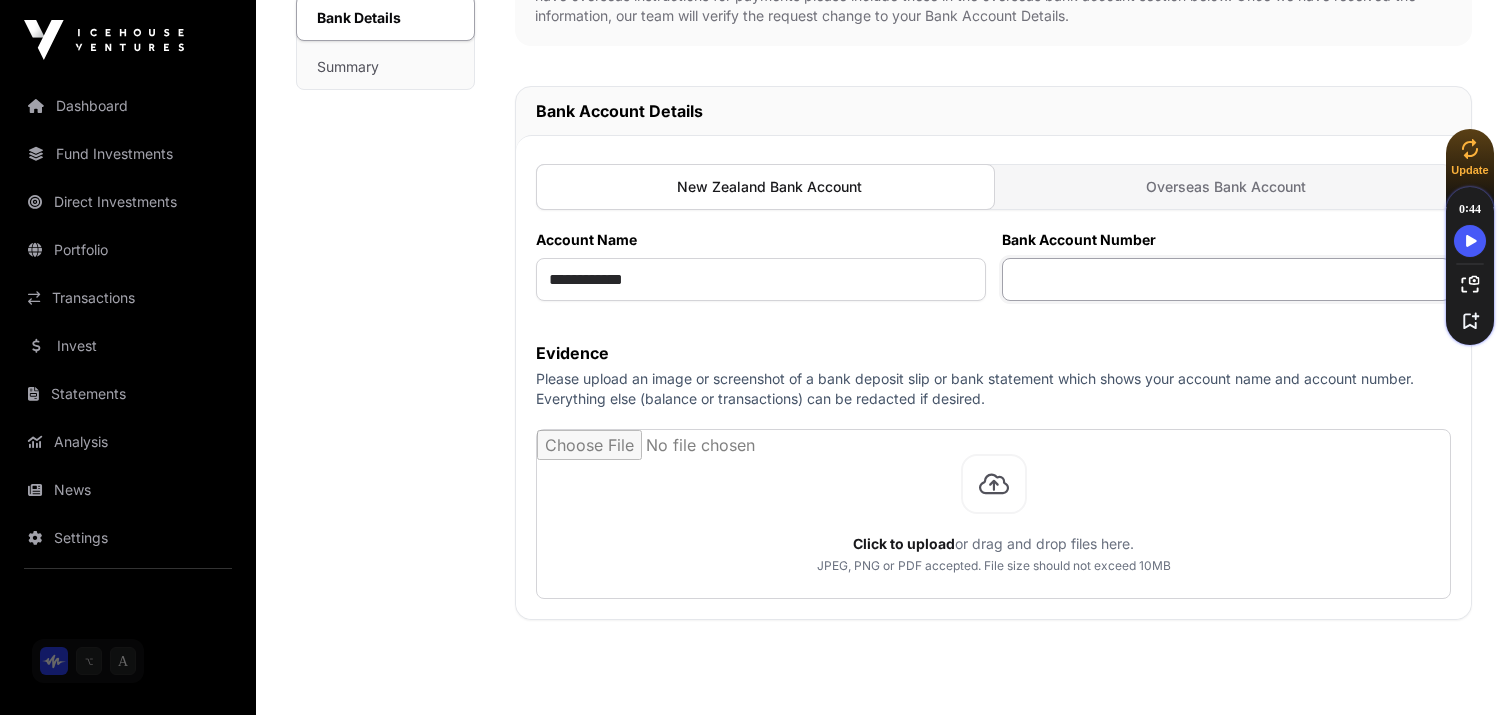 click 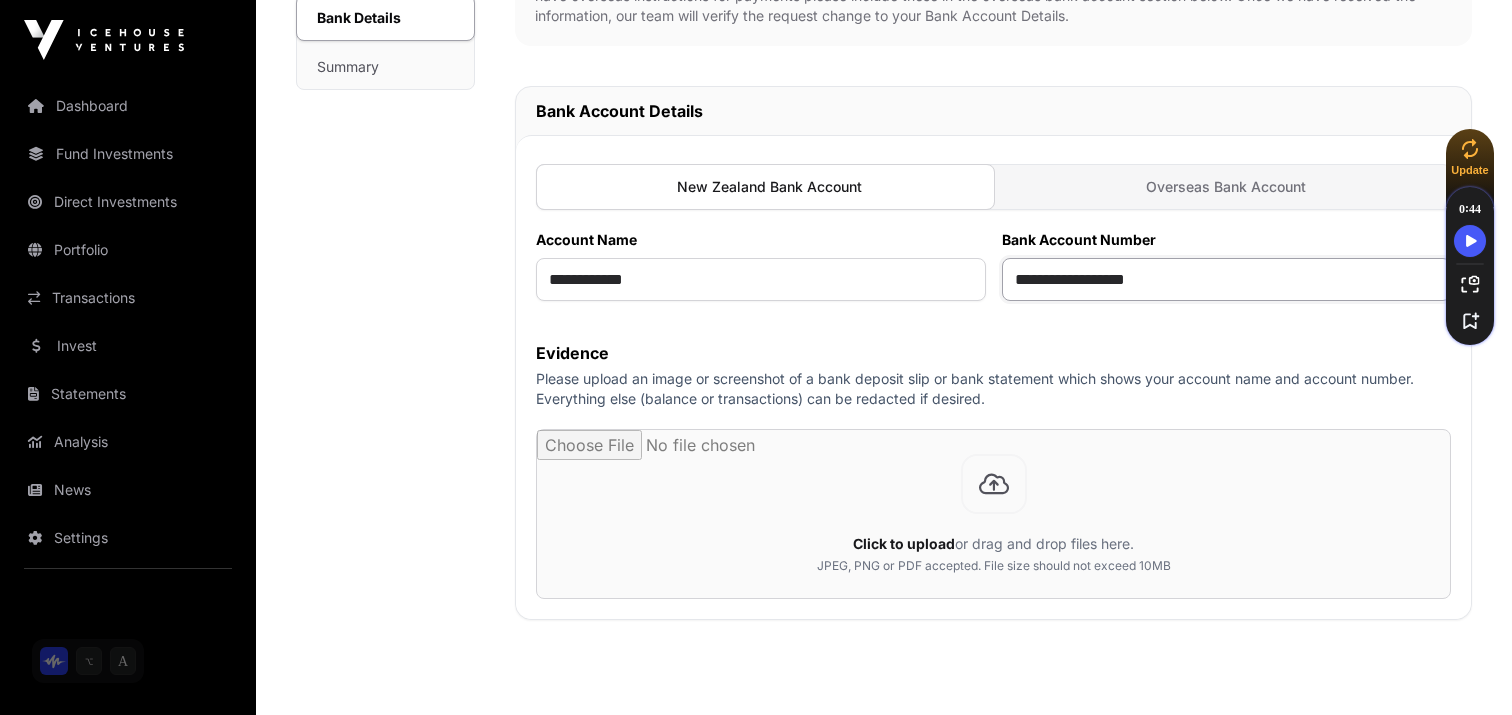 type on "**********" 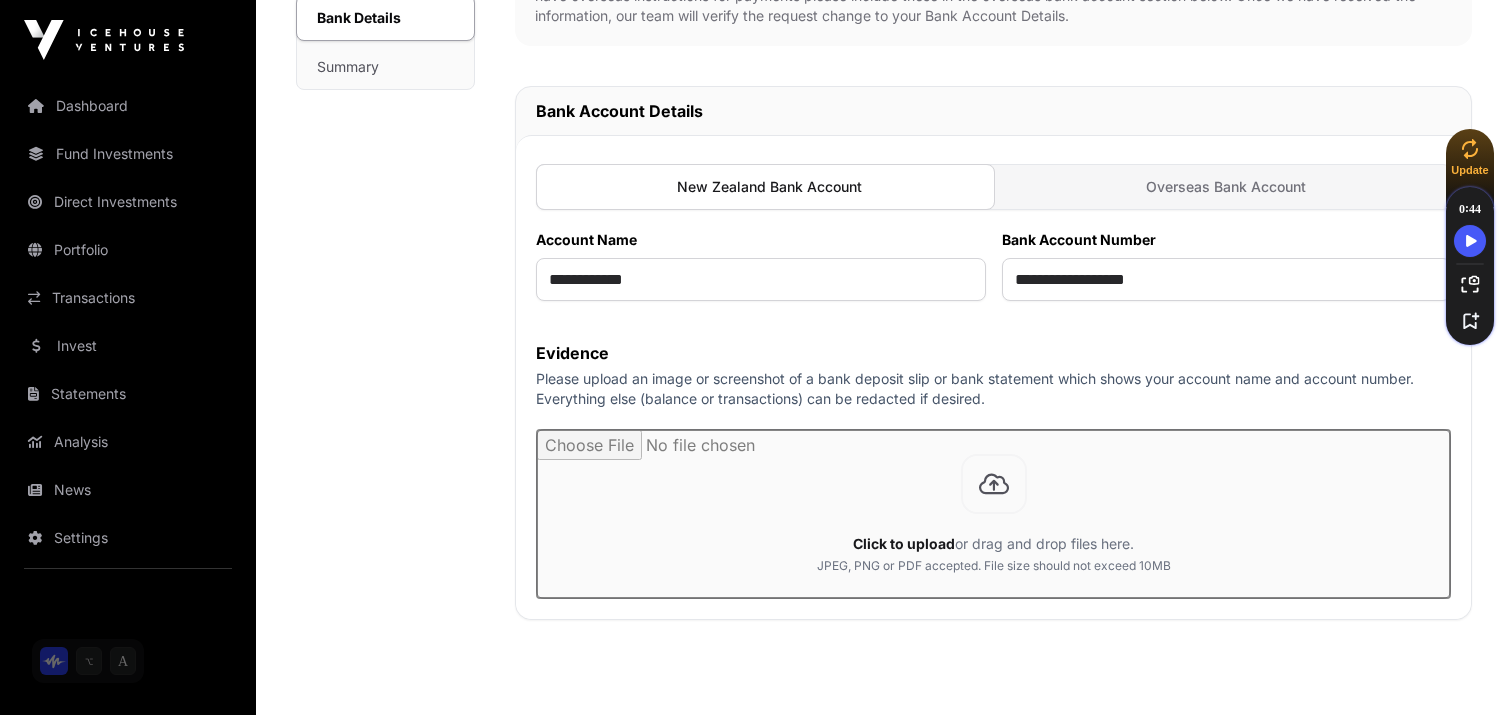 click 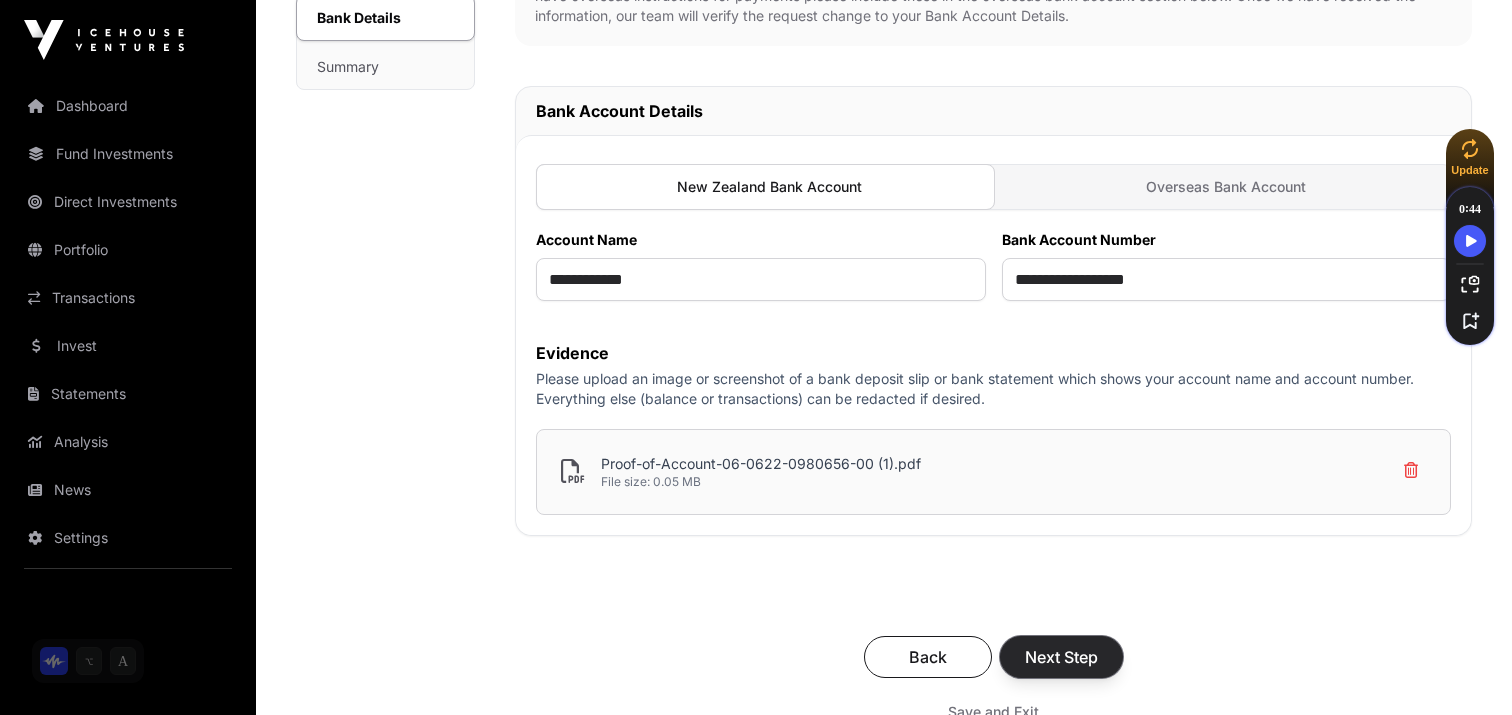 click on "Next Step" 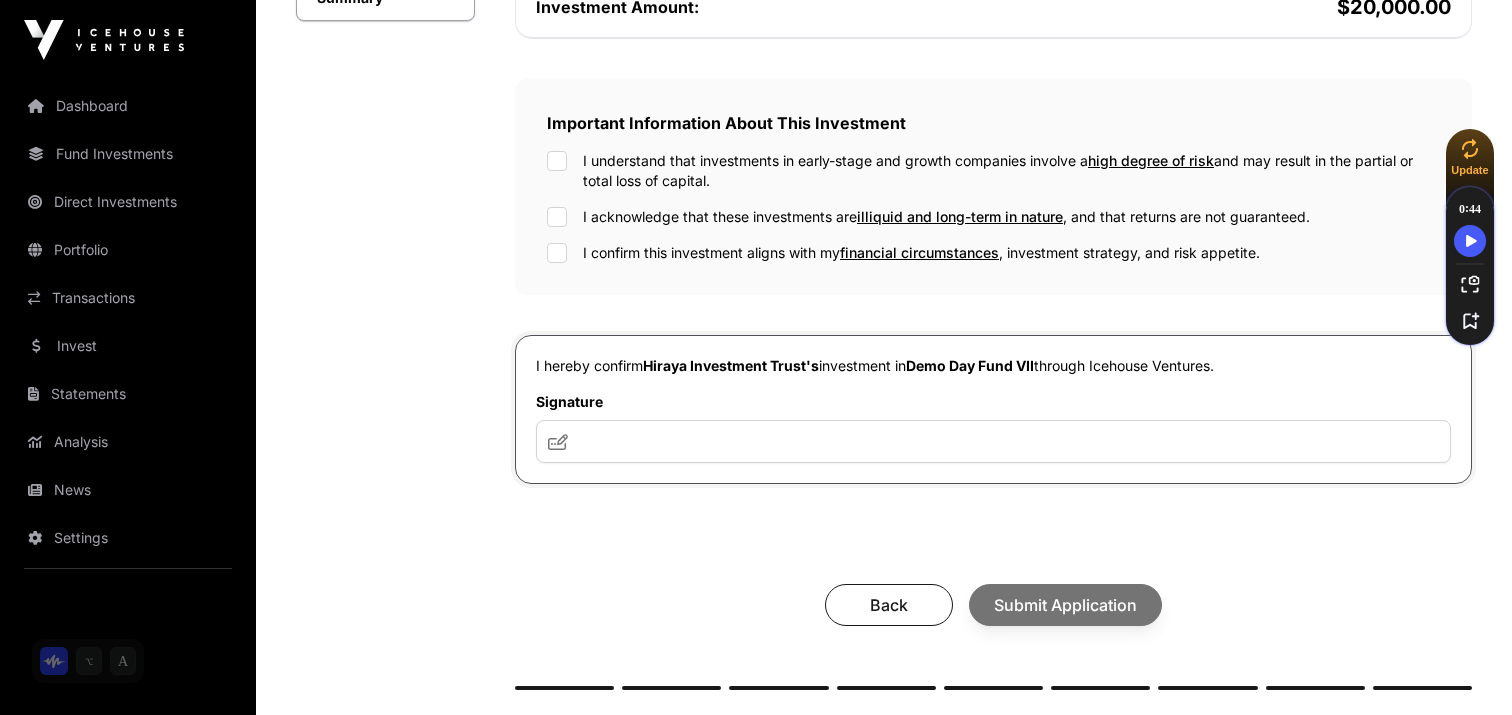 scroll, scrollTop: 595, scrollLeft: 0, axis: vertical 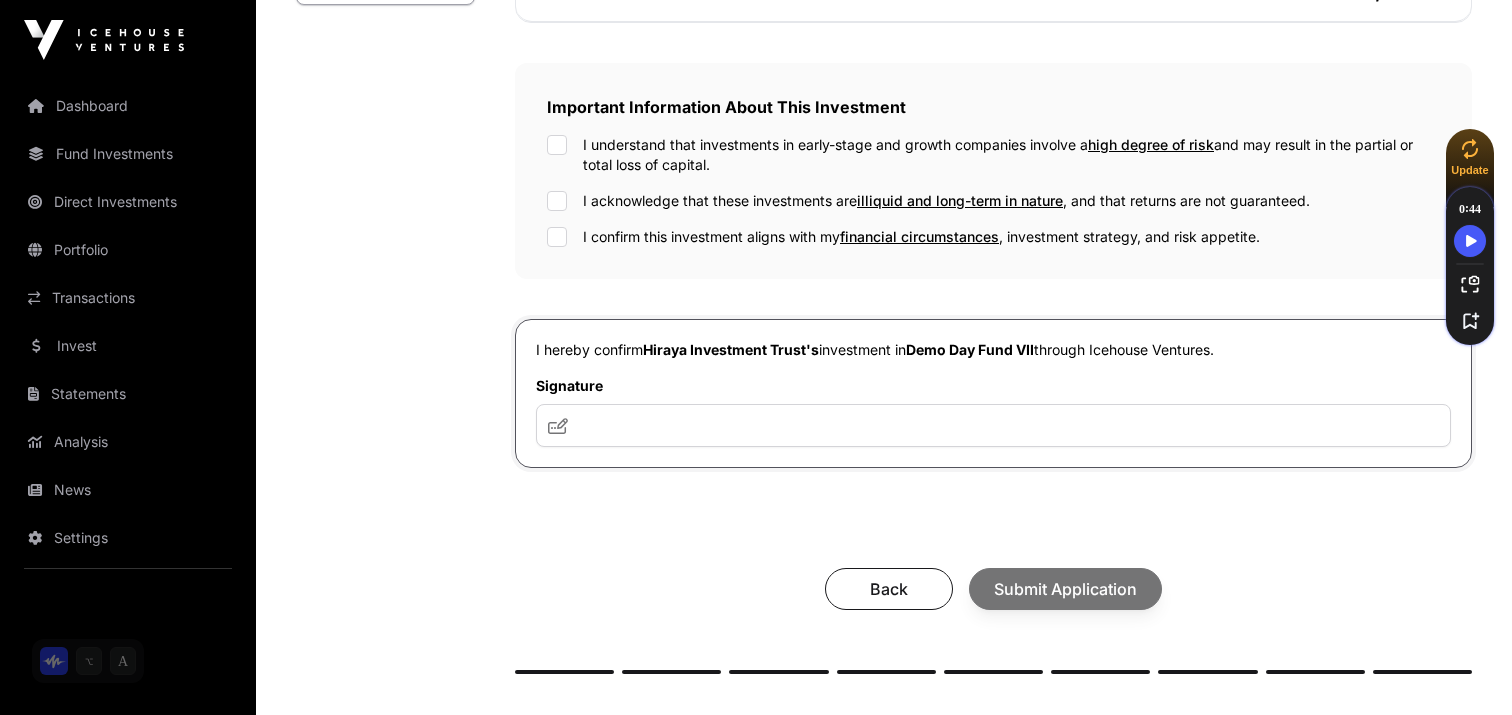 click on "Important Information About This Investment  I understand that investments in early-stage and growth companies involve a  high degree of risk  and may result in the partial or total loss of capital. I acknowledge that these investments are  illiquid and long-term in nature , and that returns are not guaranteed. I confirm this investment aligns with my  financial circumstances , investment strategy, and risk appetite." 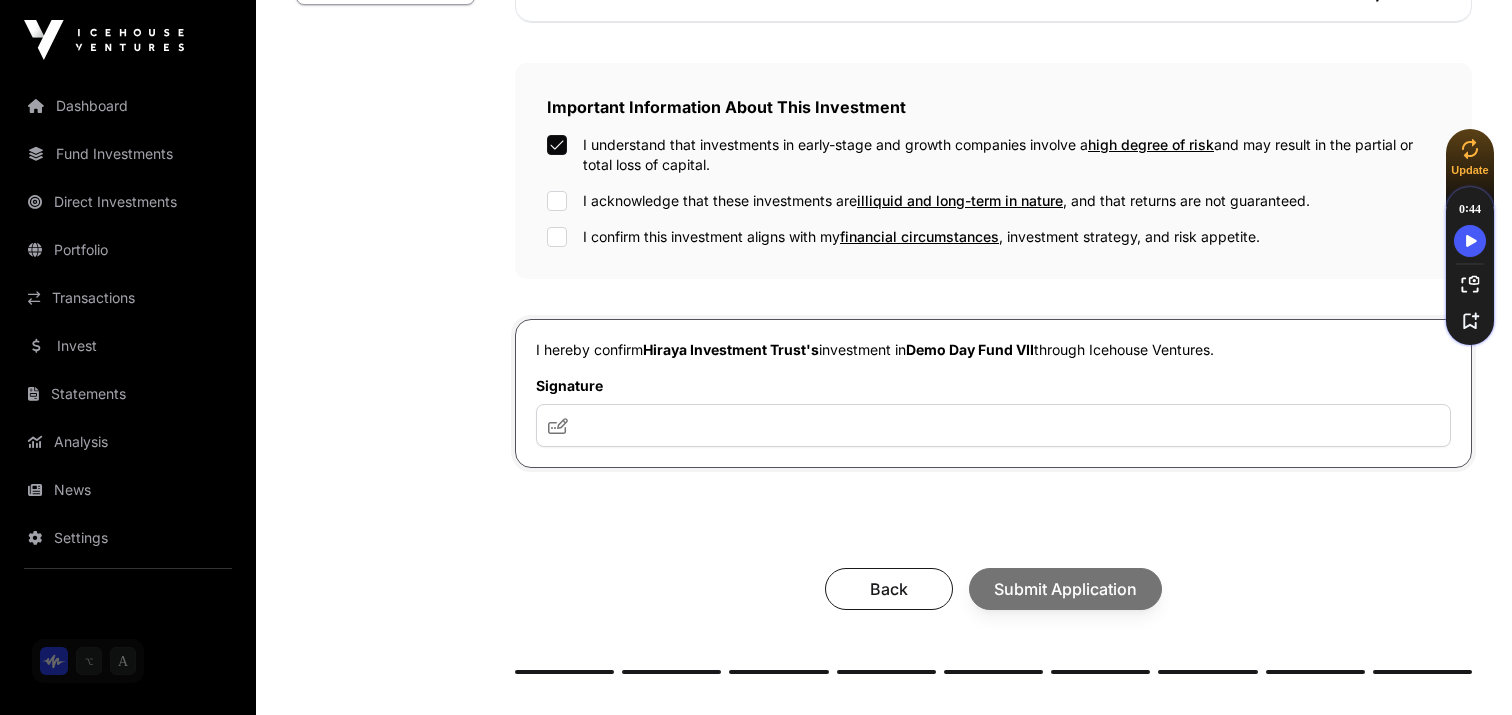 click on "I understand that investments in early-stage and growth companies involve a  high degree of risk  and may result in the partial or total loss of capital. I acknowledge that these investments are  illiquid and long-term in nature , and that returns are not guaranteed. I confirm this investment aligns with my  financial circumstances , investment strategy, and risk appetite." 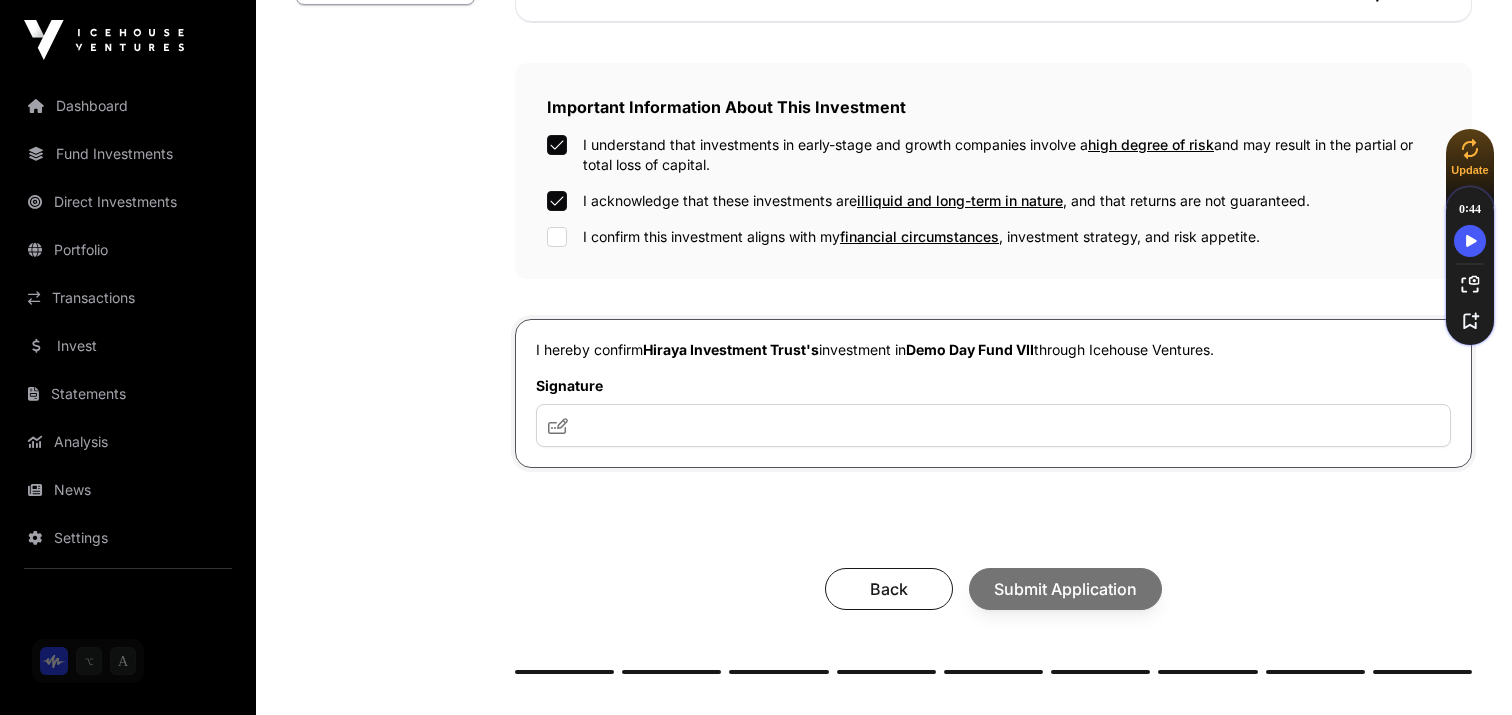 click on "I confirm this investment aligns with my  financial circumstances , investment strategy, and risk appetite." 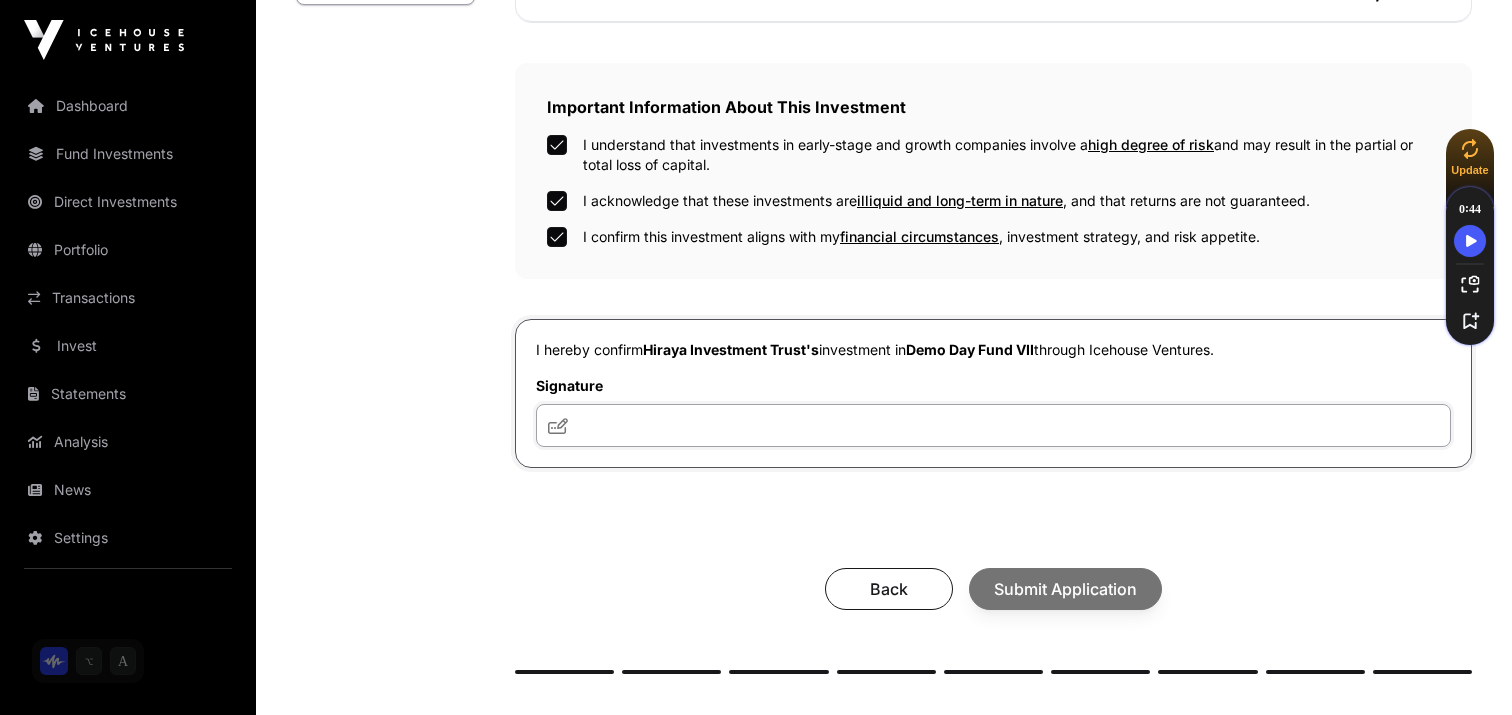 click 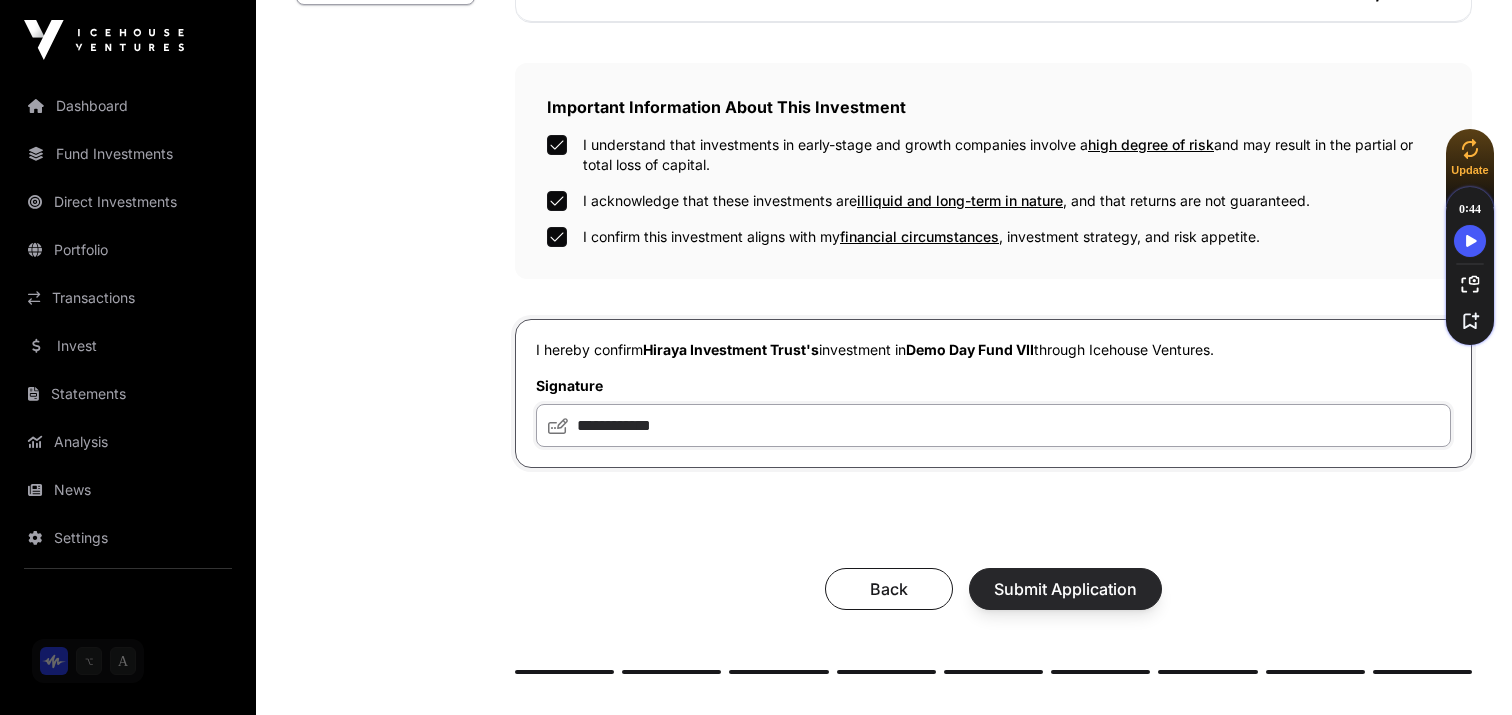 type on "**********" 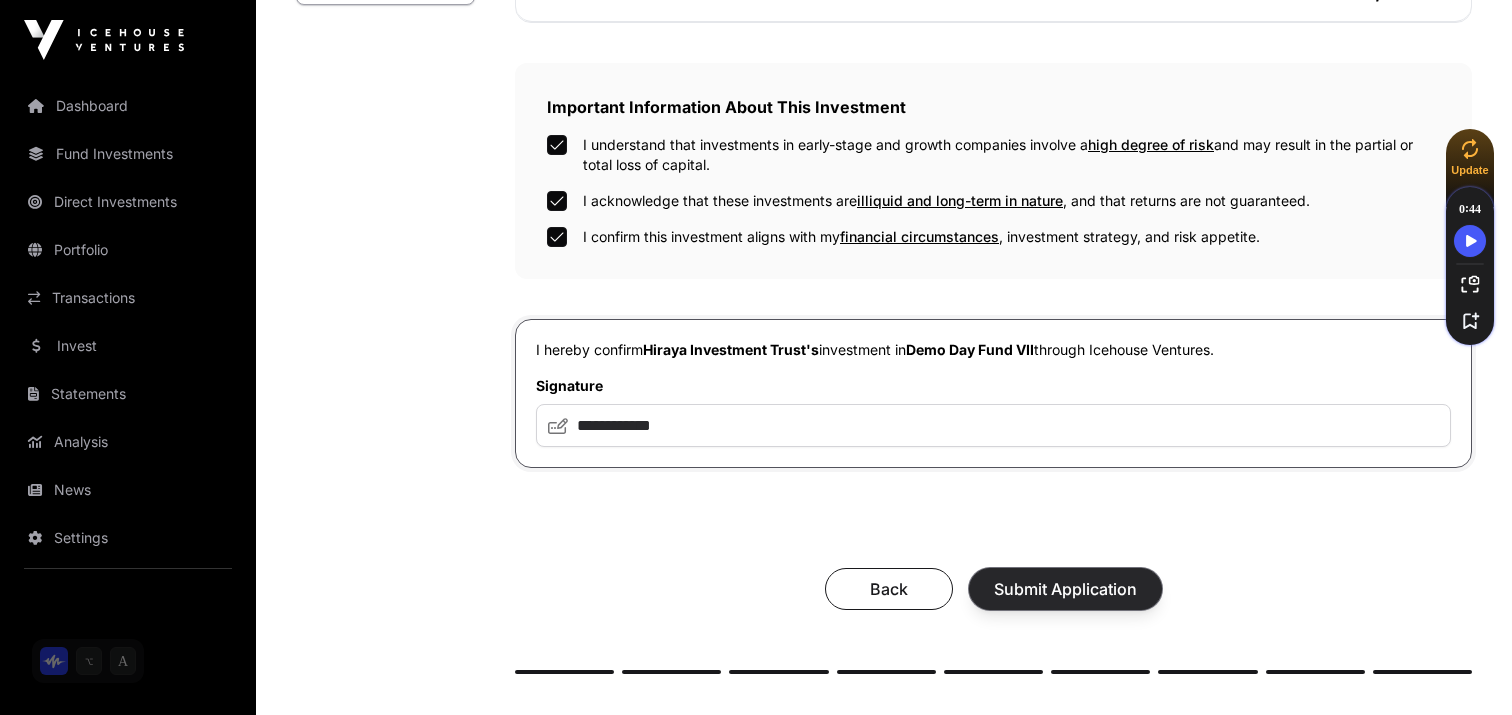 click on "Submit Application" 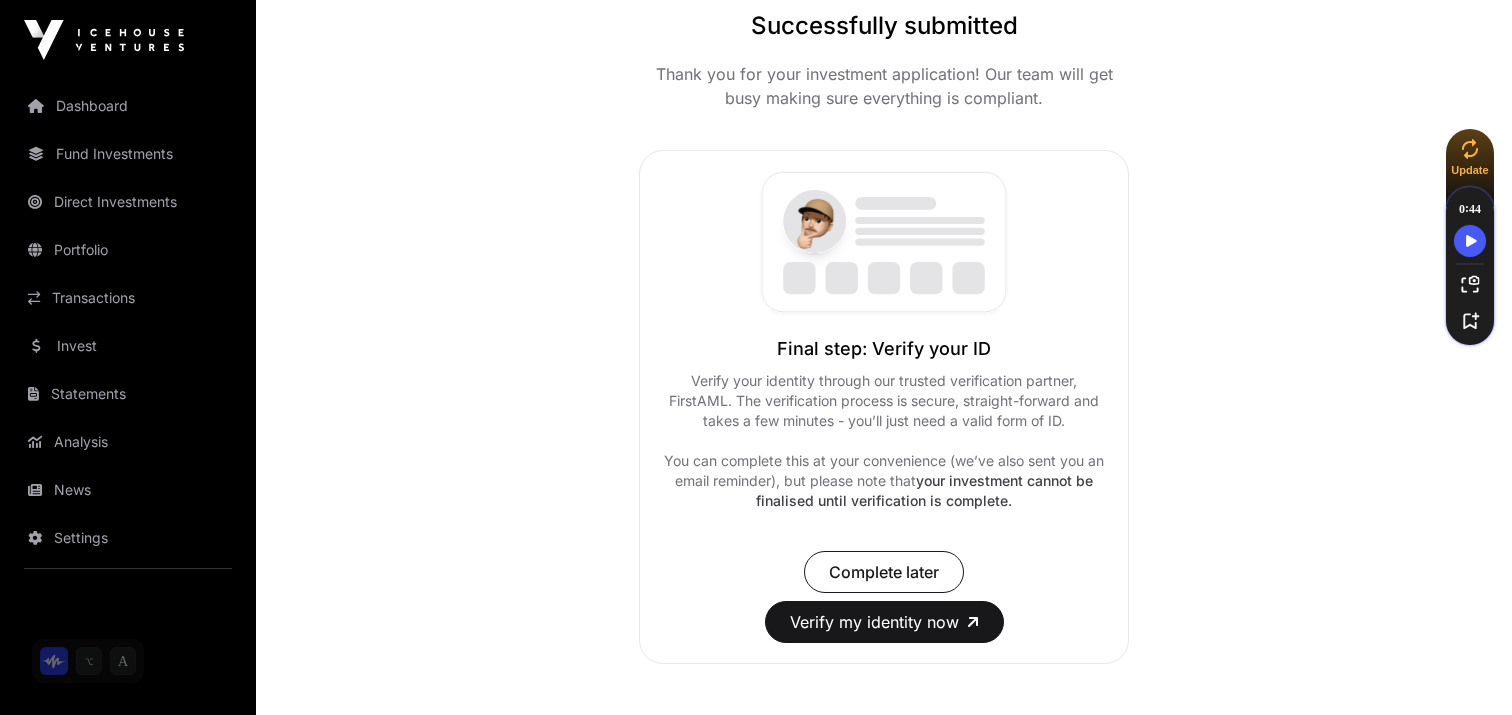 scroll, scrollTop: 211, scrollLeft: 0, axis: vertical 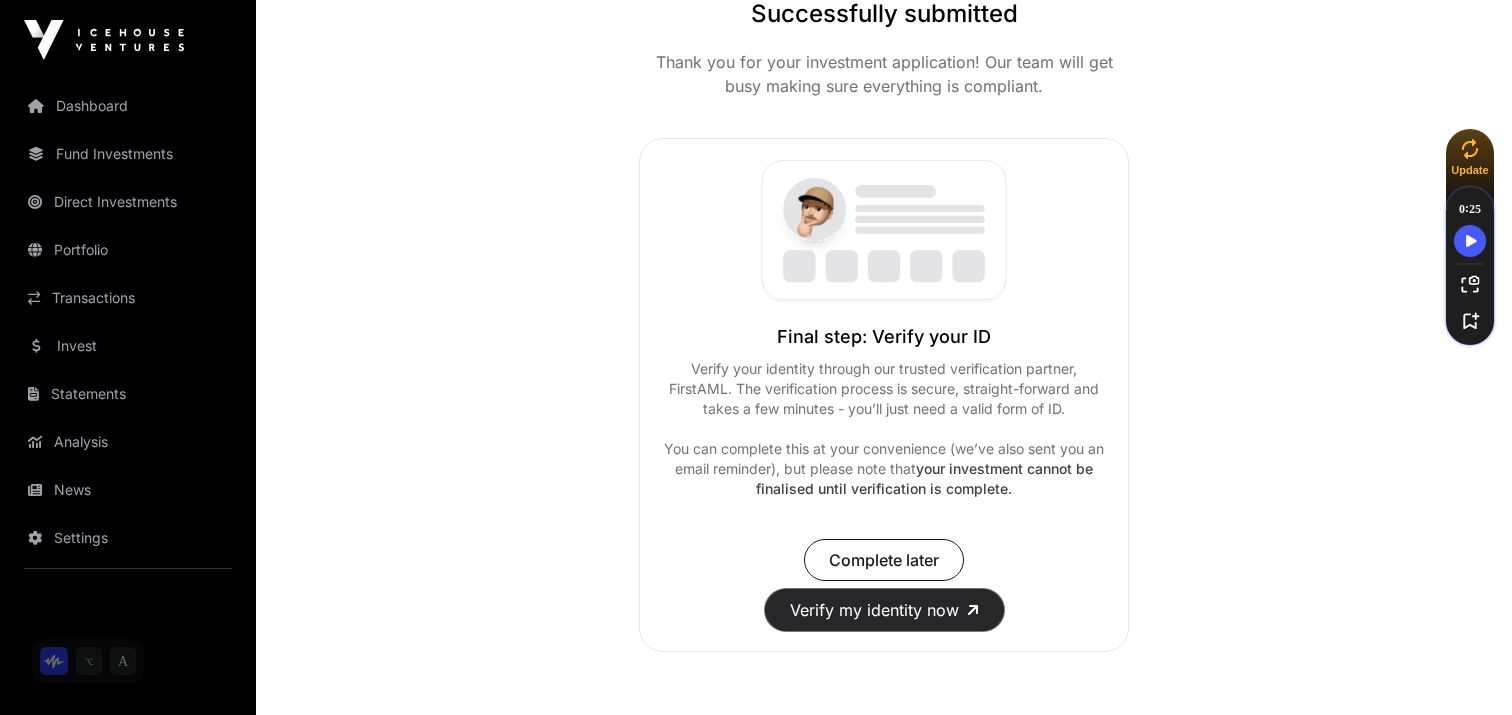 click on "Verify my identity now" 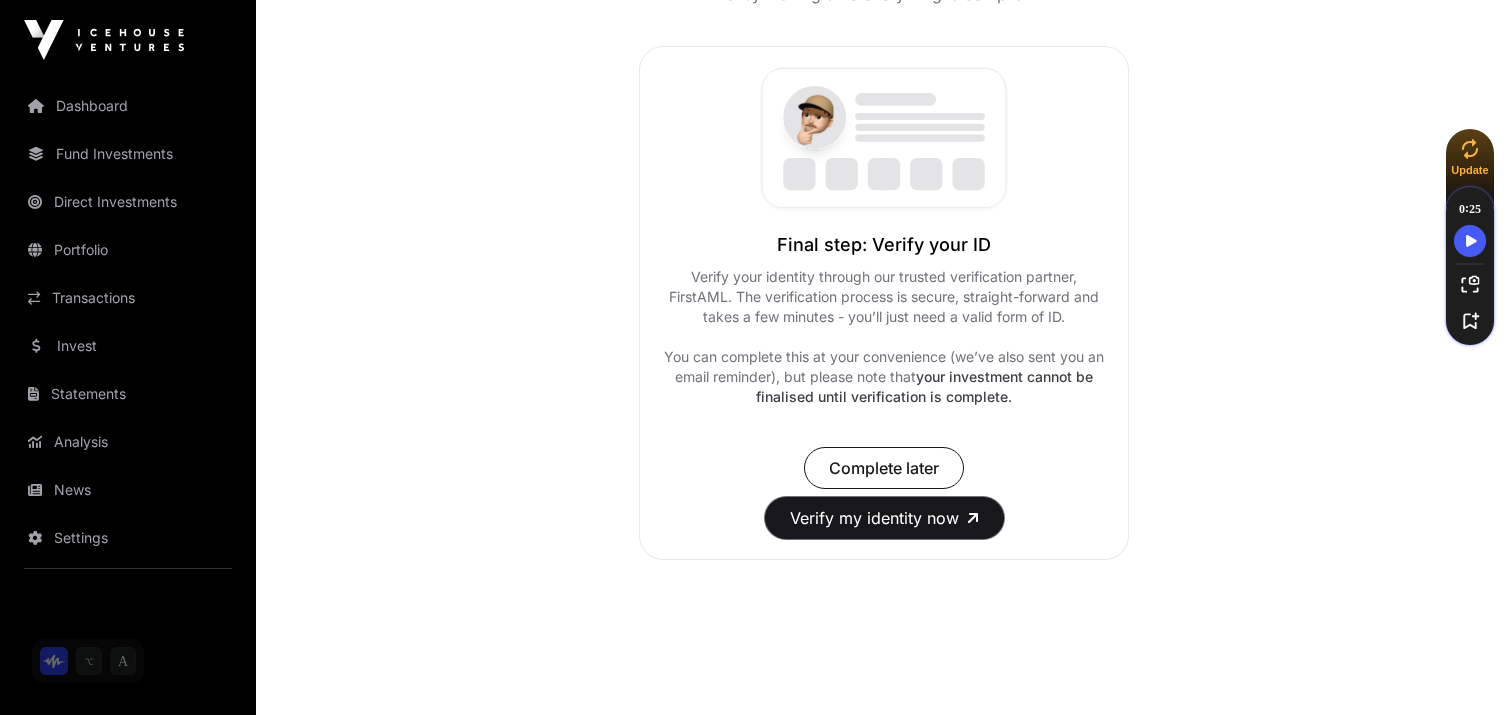 scroll, scrollTop: 316, scrollLeft: 0, axis: vertical 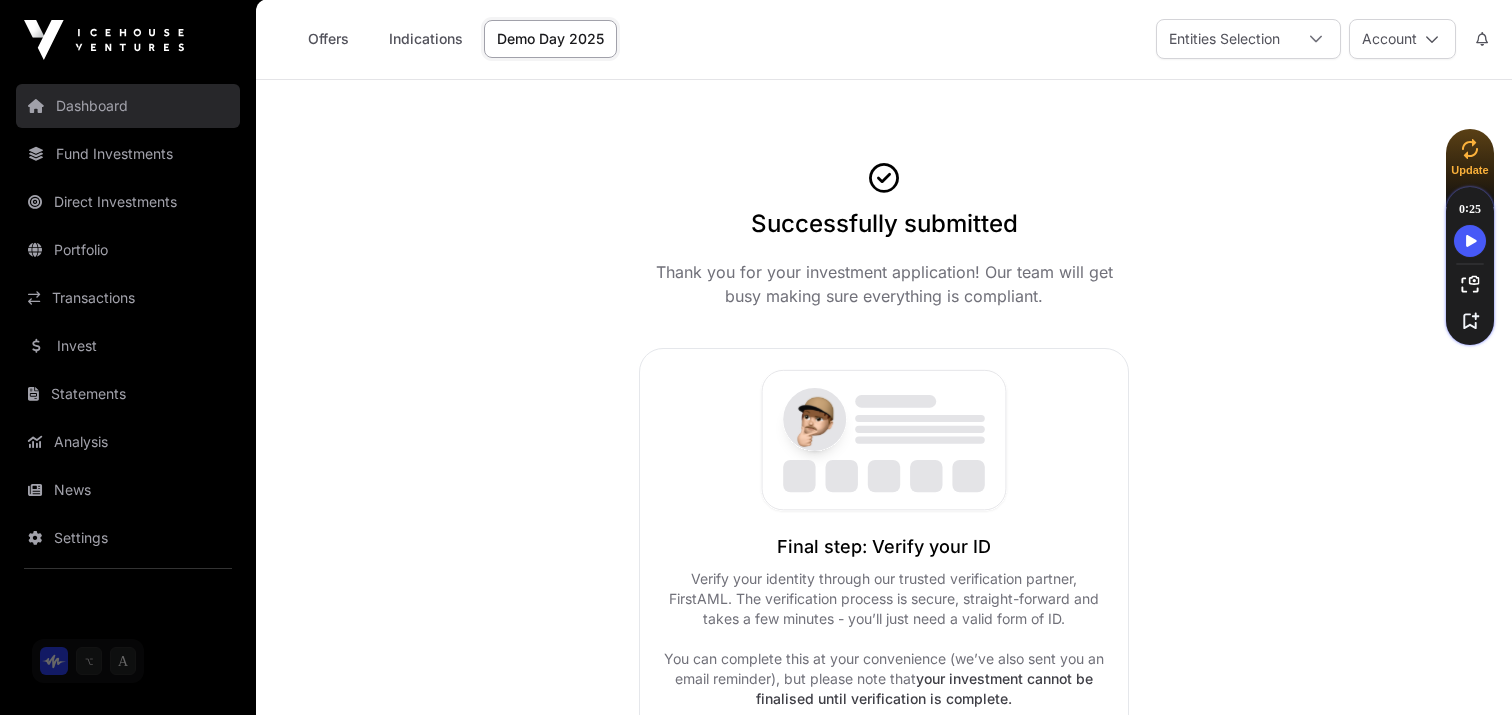 click on "Dashboard" 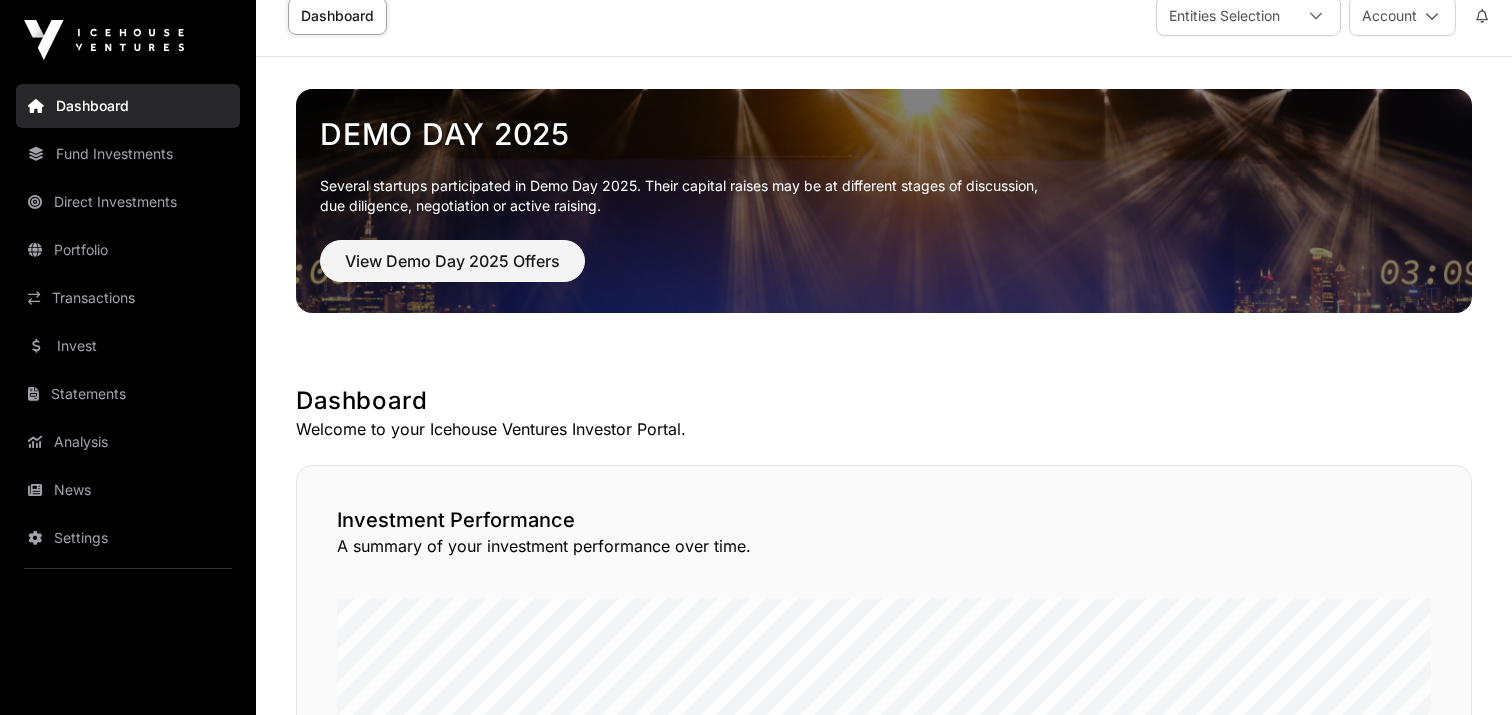 scroll, scrollTop: 0, scrollLeft: 0, axis: both 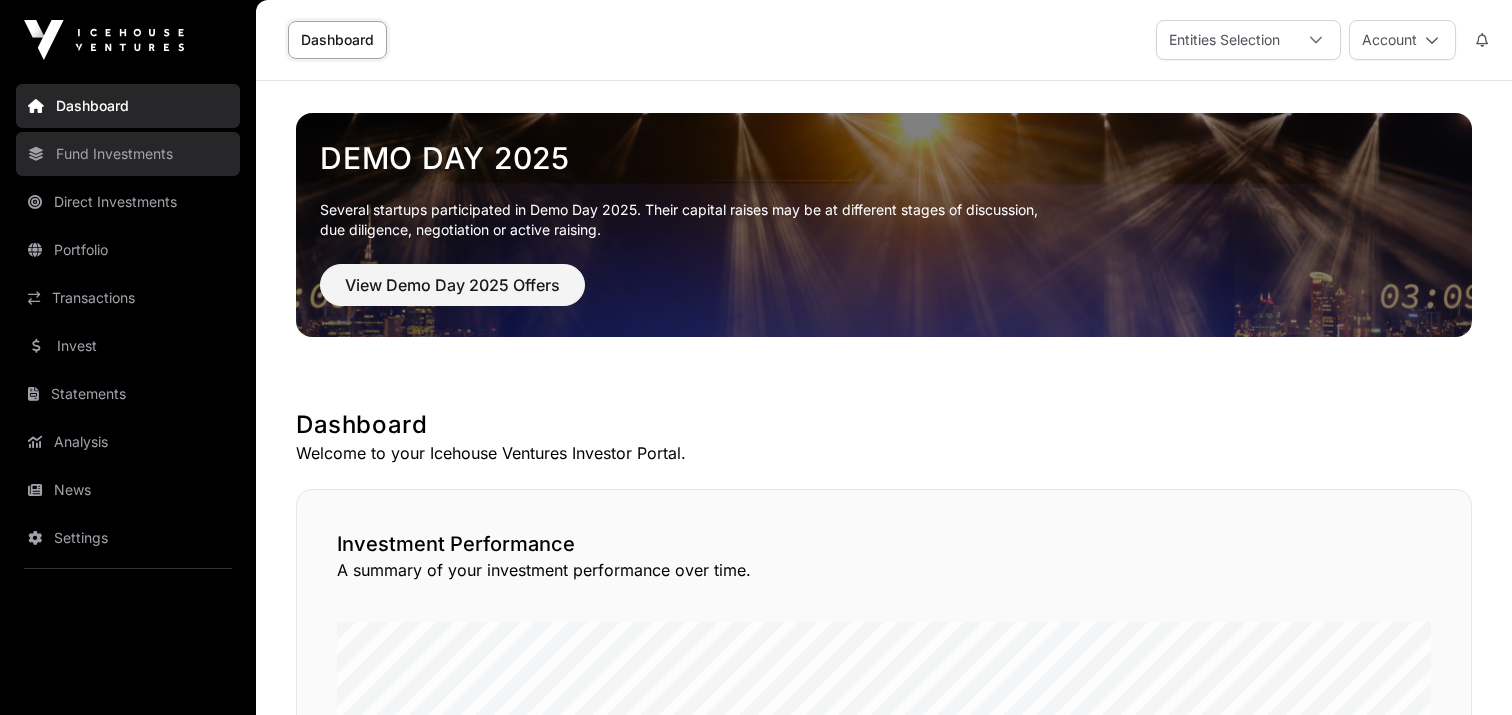 click on "Fund Investments" 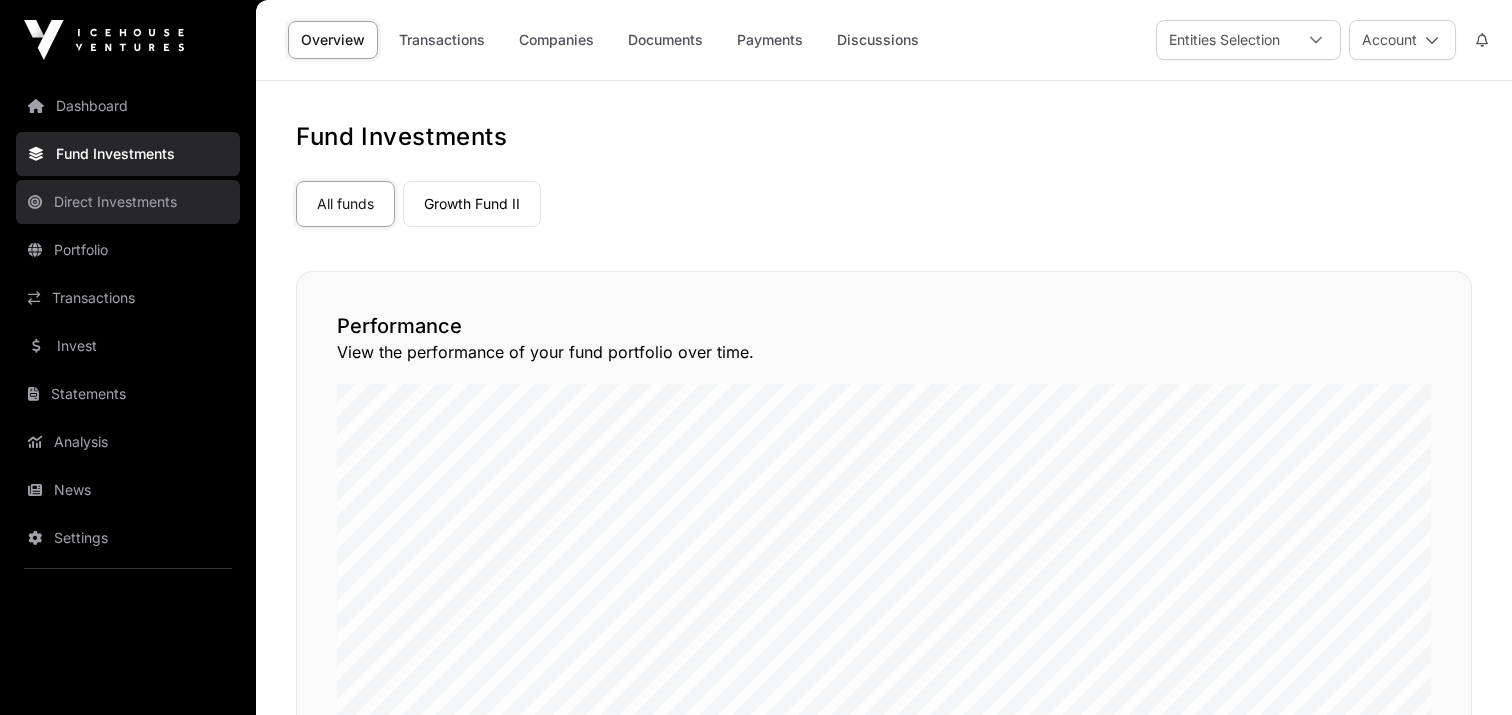click on "Direct Investments" 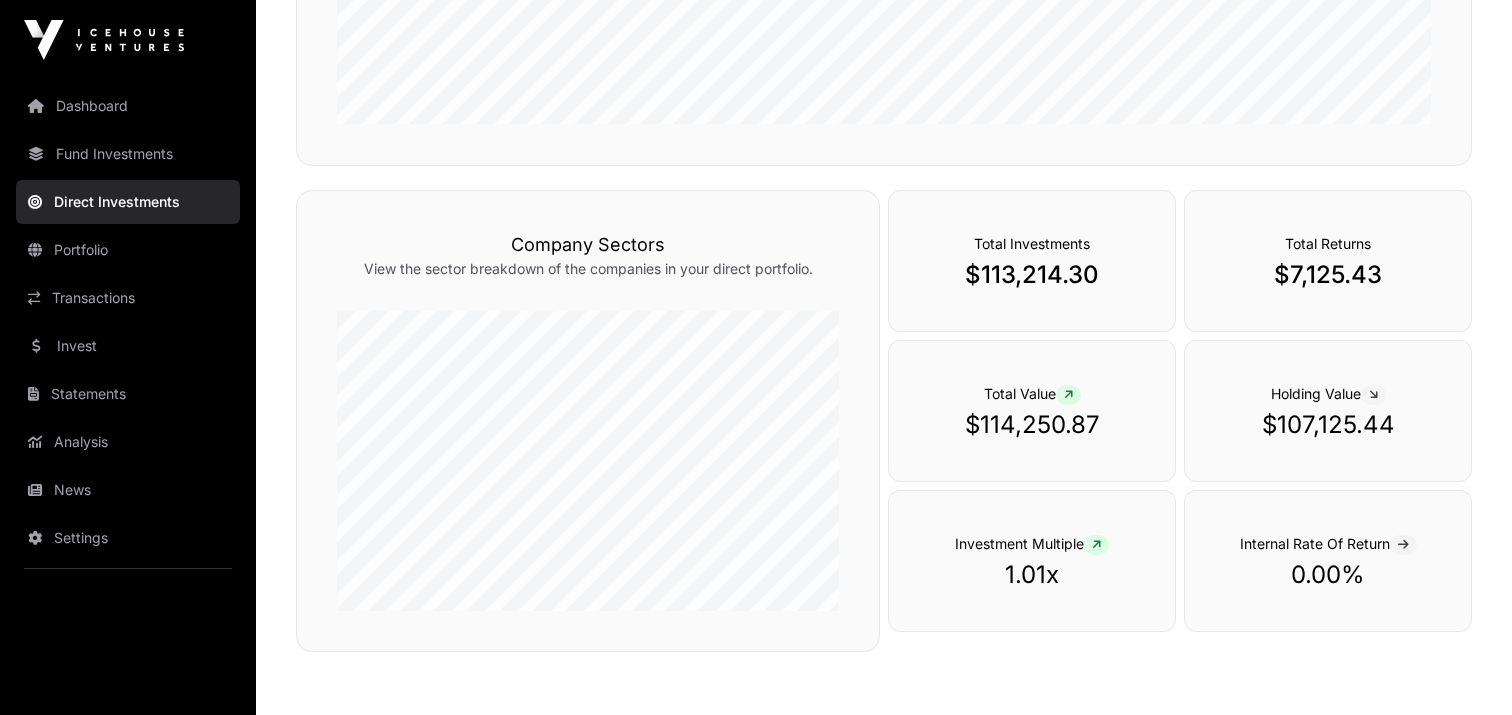 scroll, scrollTop: 655, scrollLeft: 0, axis: vertical 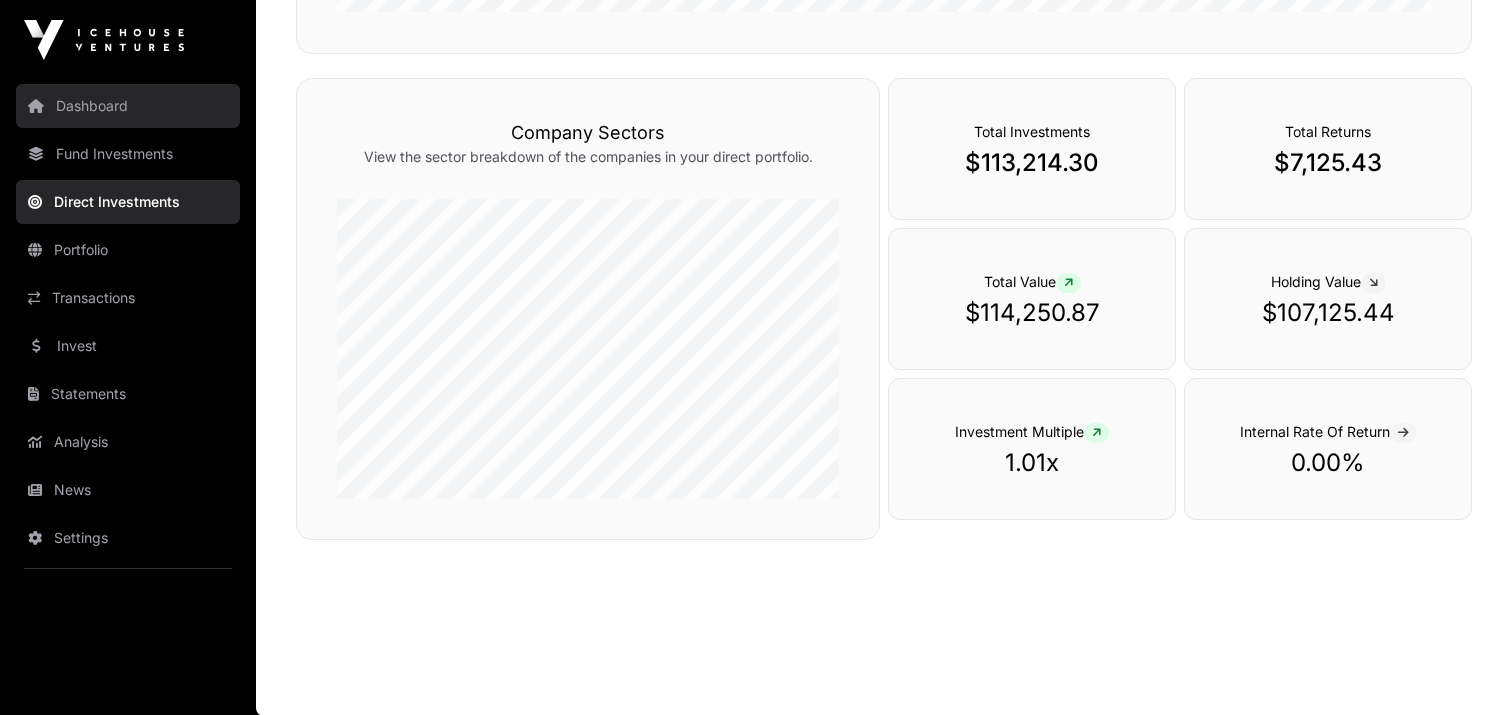 click on "Dashboard" 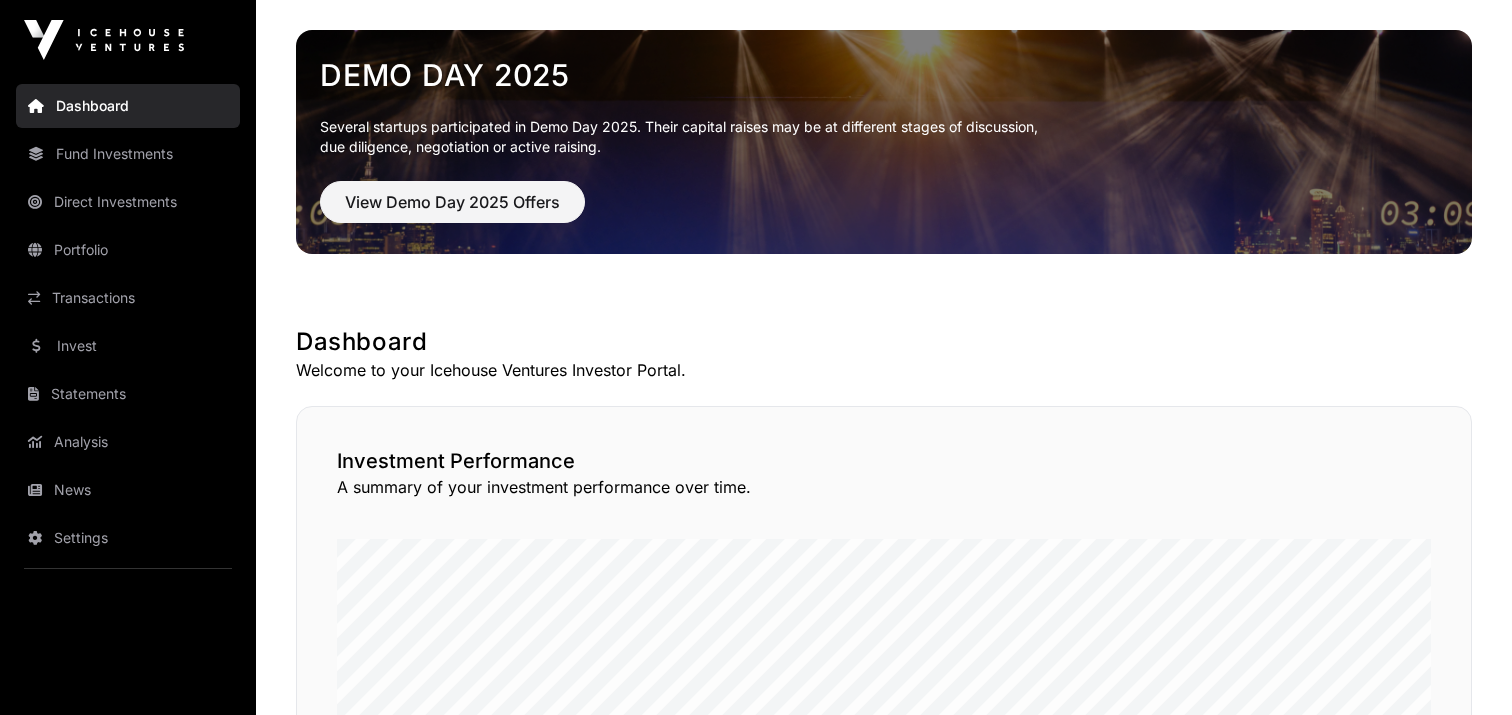 scroll, scrollTop: 0, scrollLeft: 0, axis: both 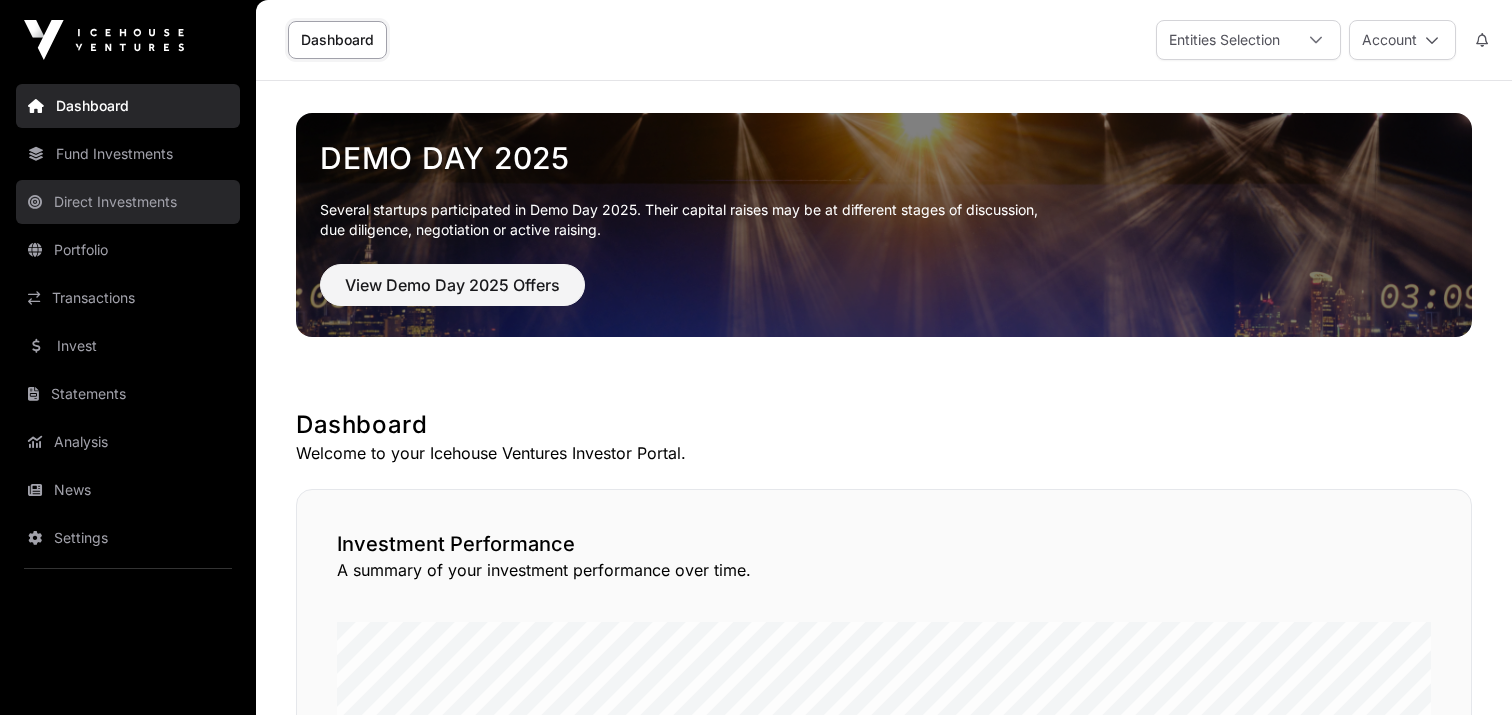 click on "Direct Investments" 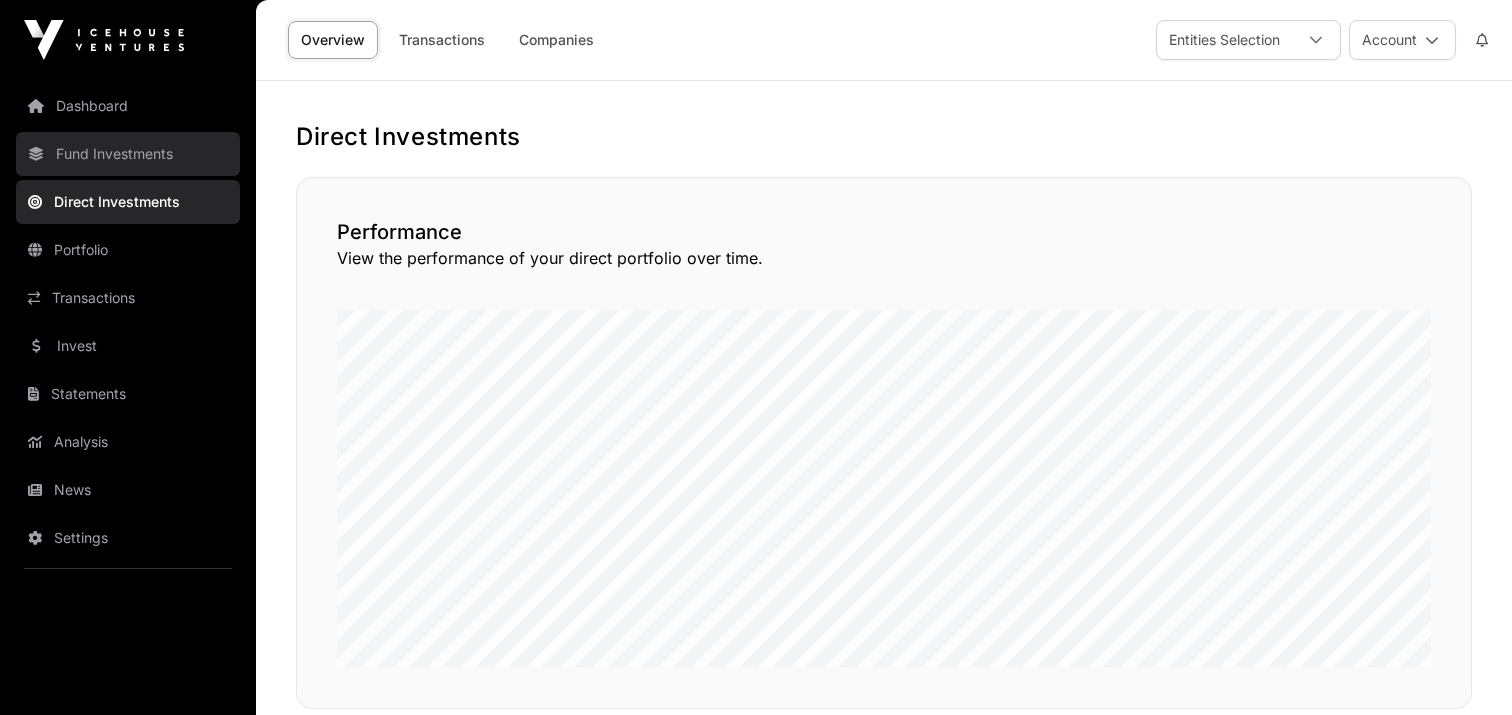 click on "Fund Investments" 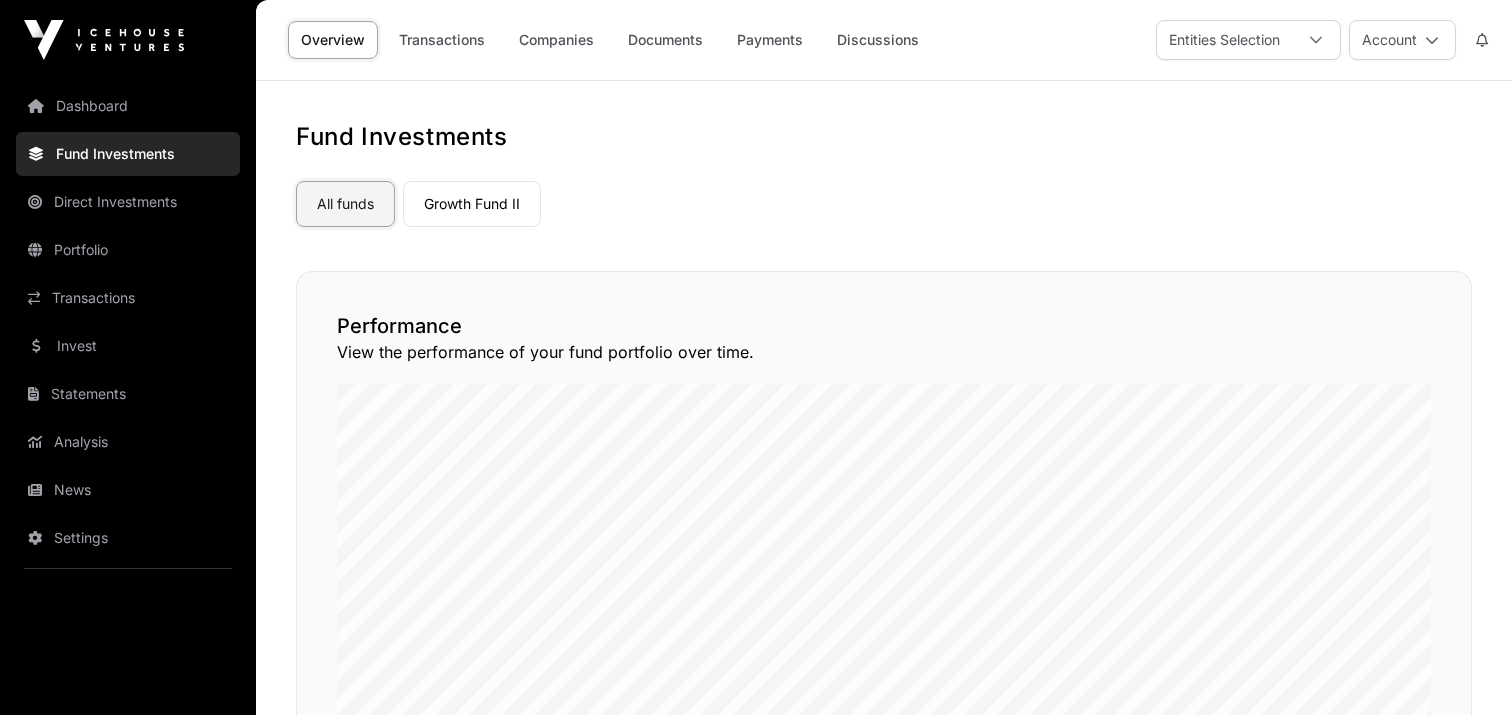 click on "All funds" 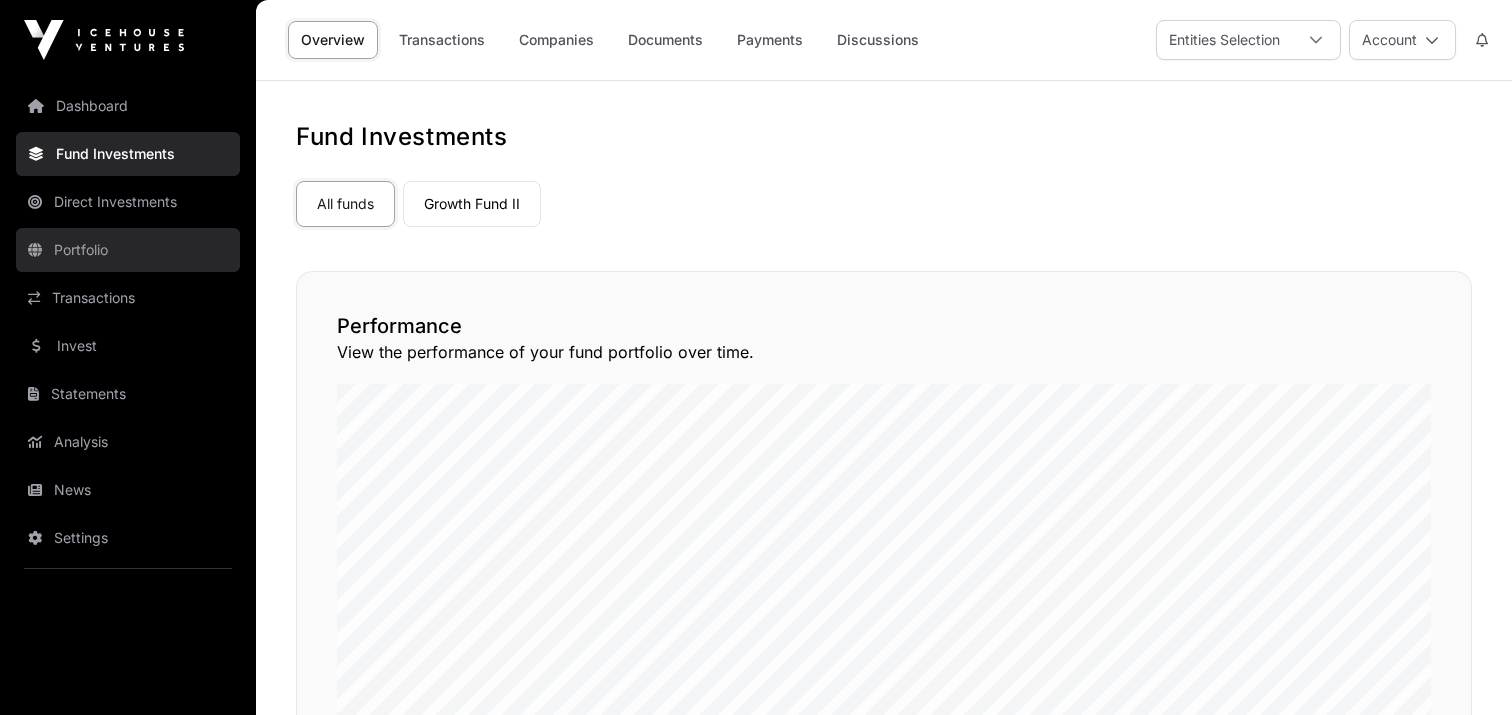 click on "Portfolio" 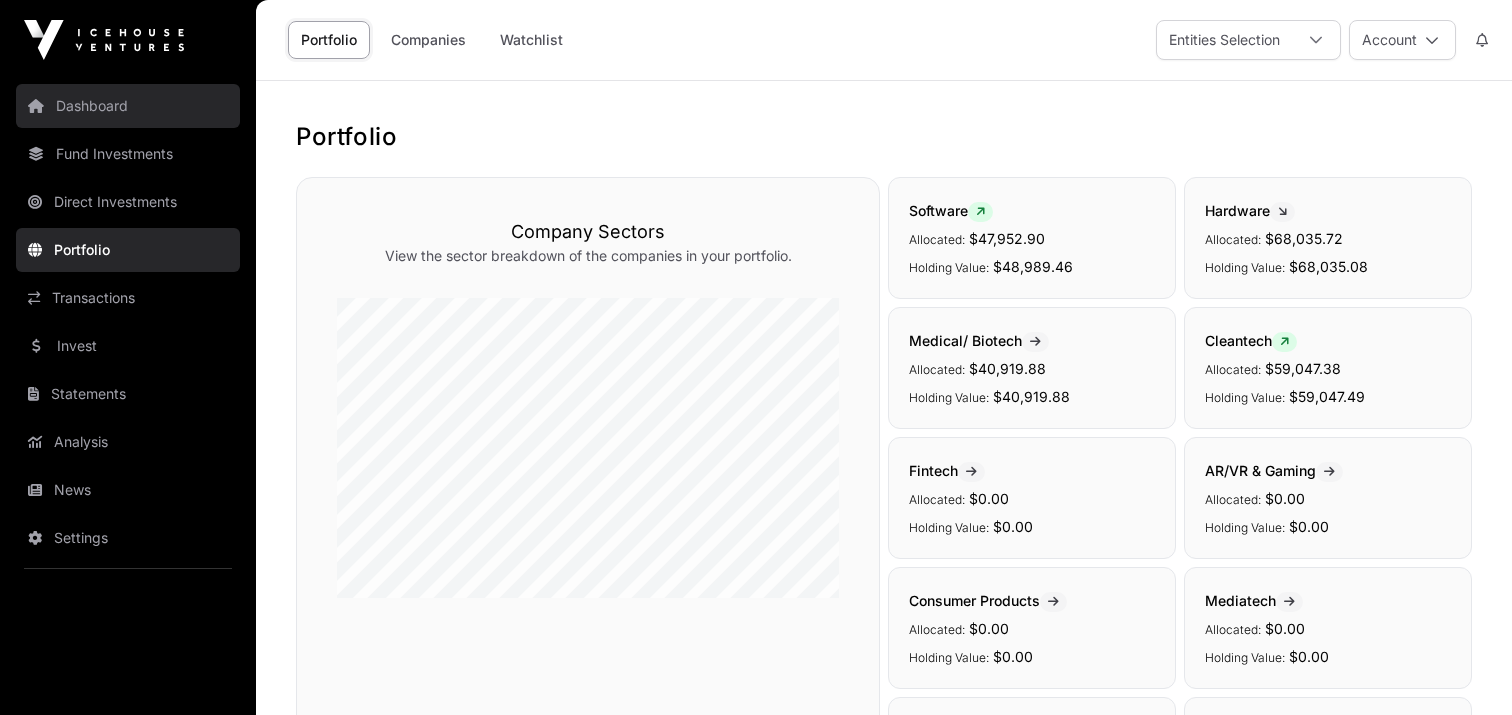 click on "Dashboard" 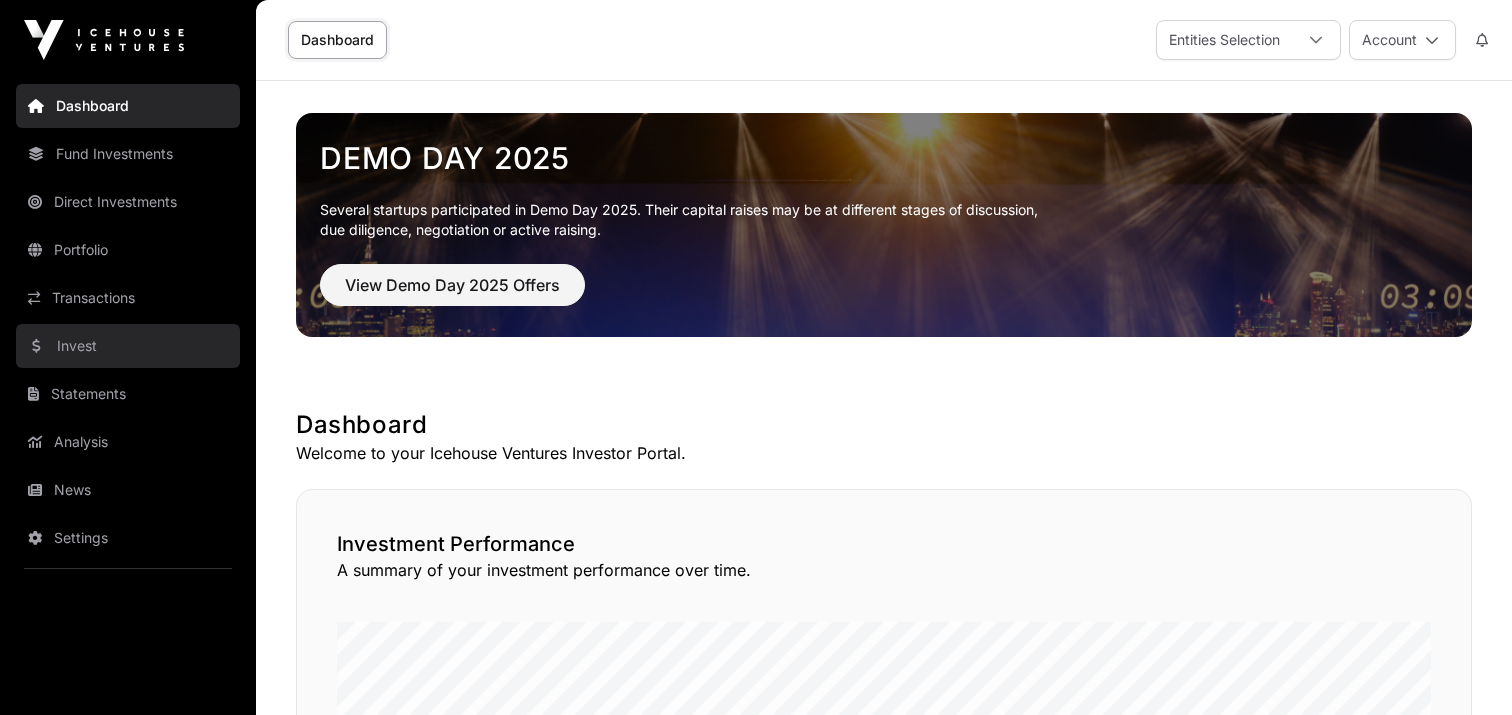 click on "Invest" 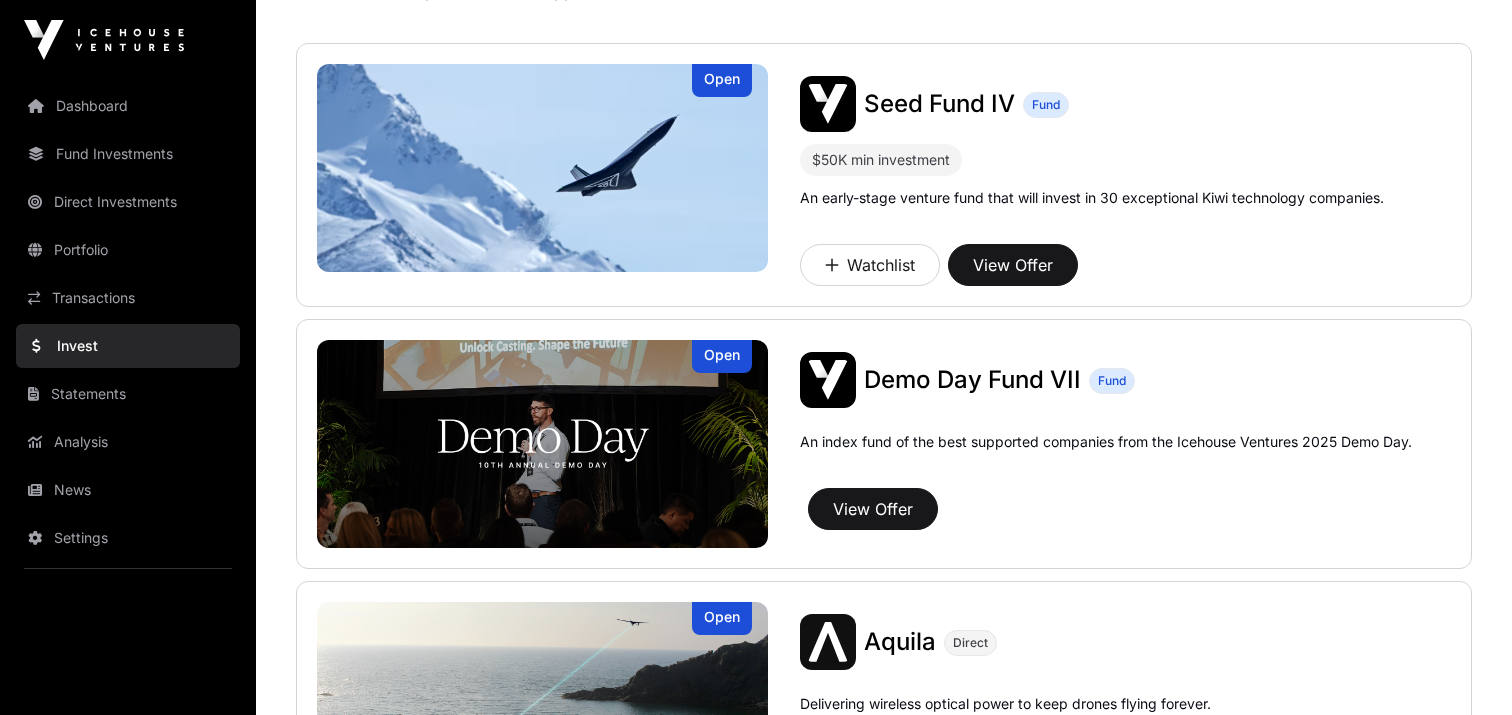 scroll, scrollTop: 457, scrollLeft: 0, axis: vertical 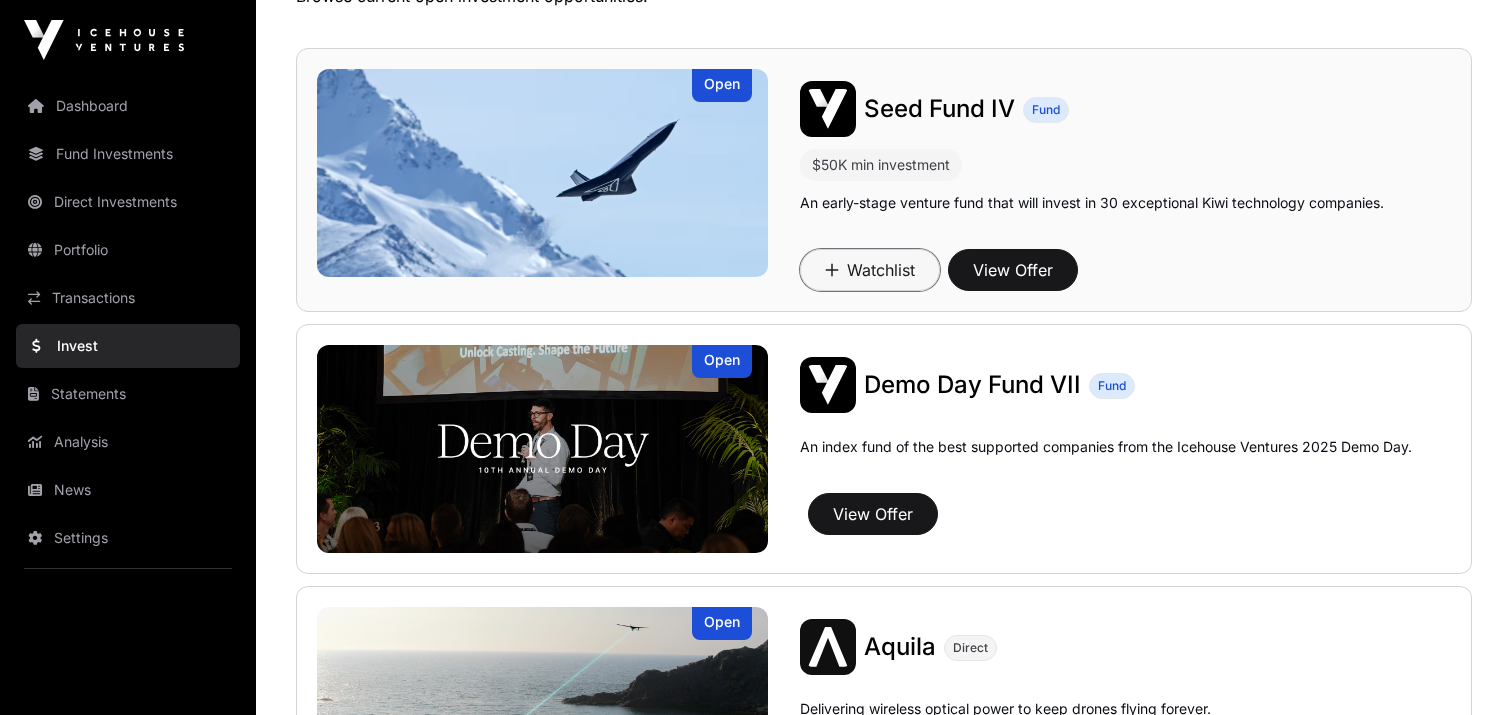 click on "Watchlist" 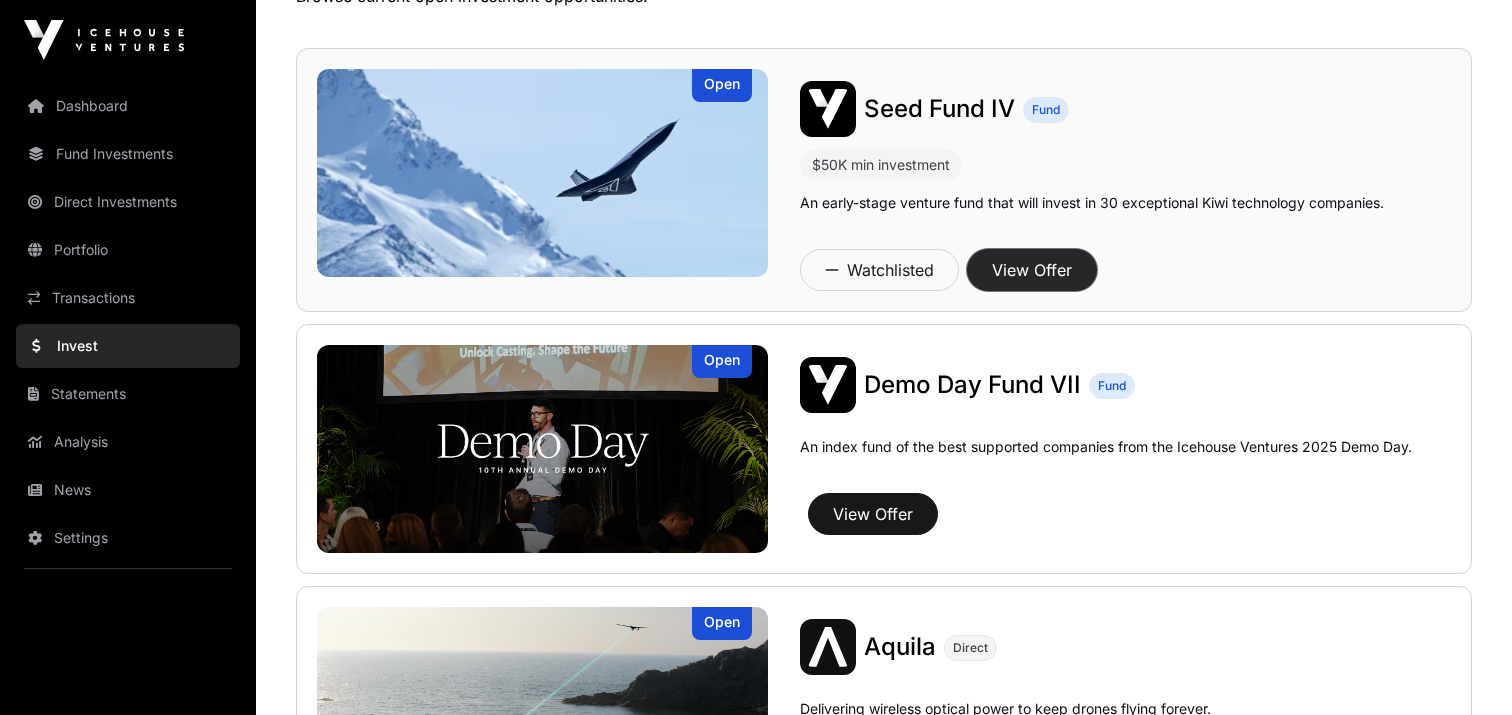 click on "View Offer" 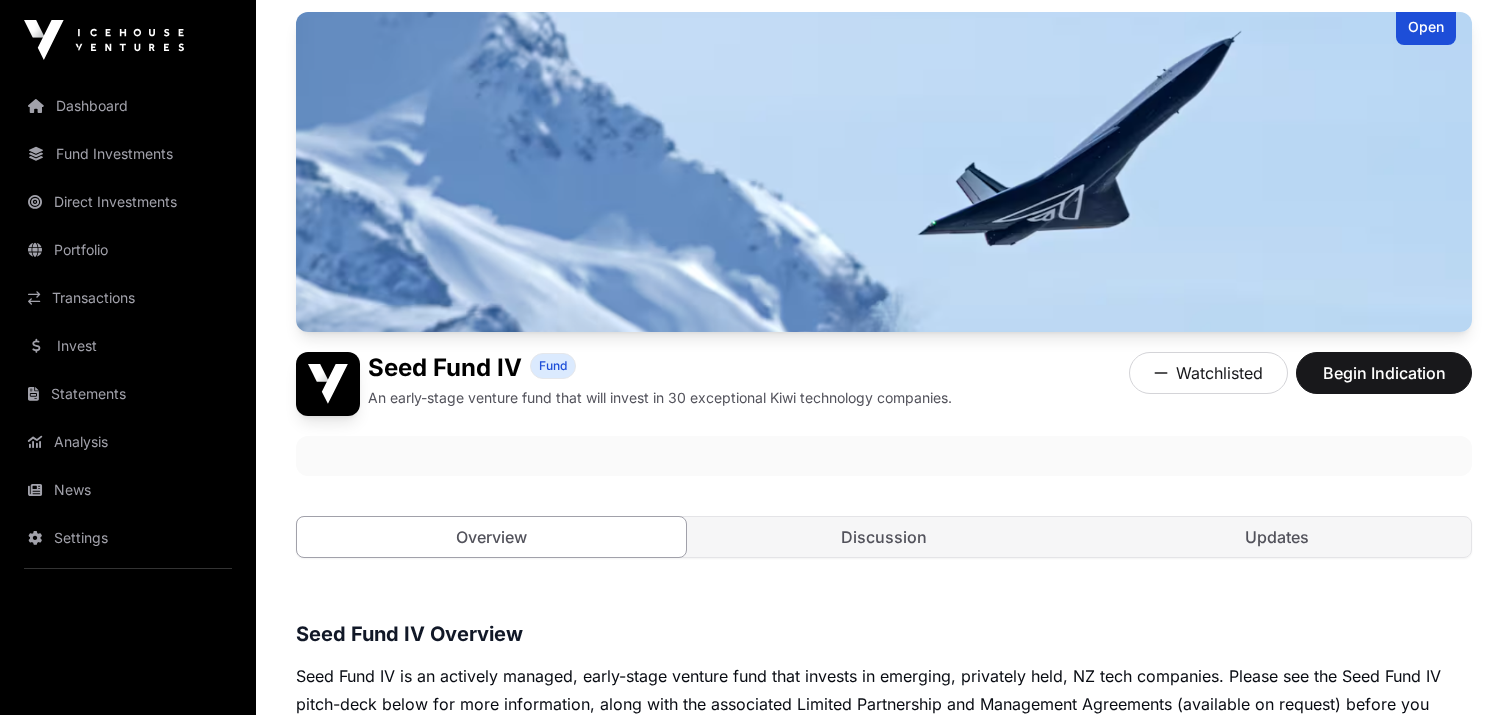 scroll, scrollTop: 126, scrollLeft: 0, axis: vertical 